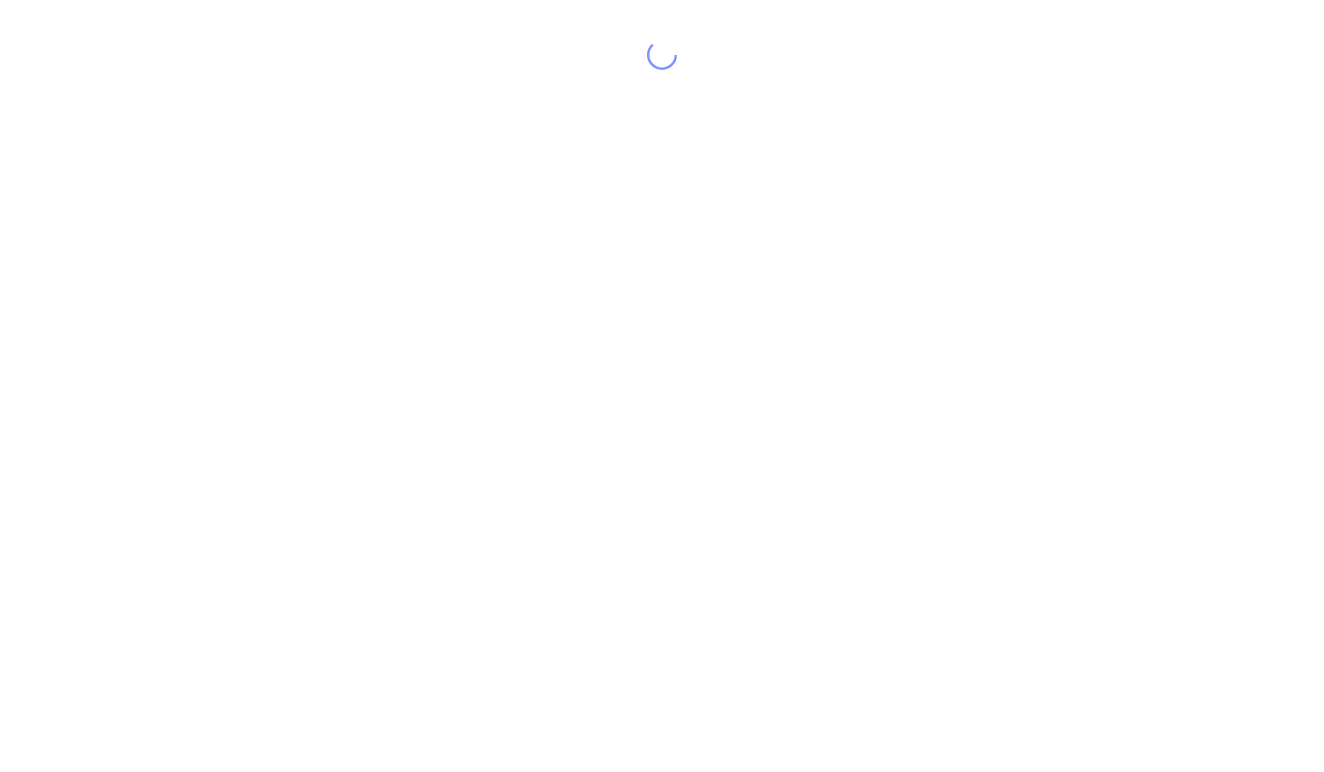 scroll, scrollTop: 0, scrollLeft: 0, axis: both 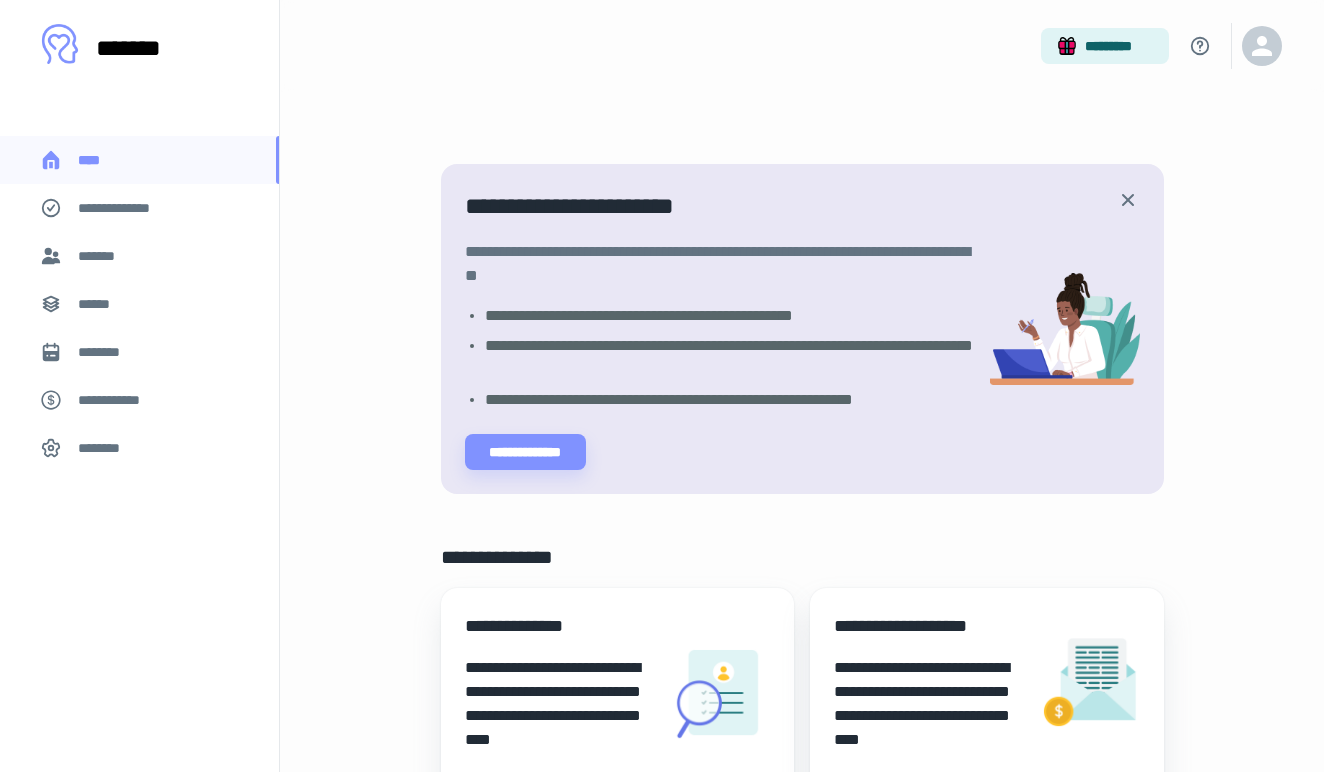 click on "*******" at bounding box center (101, 256) 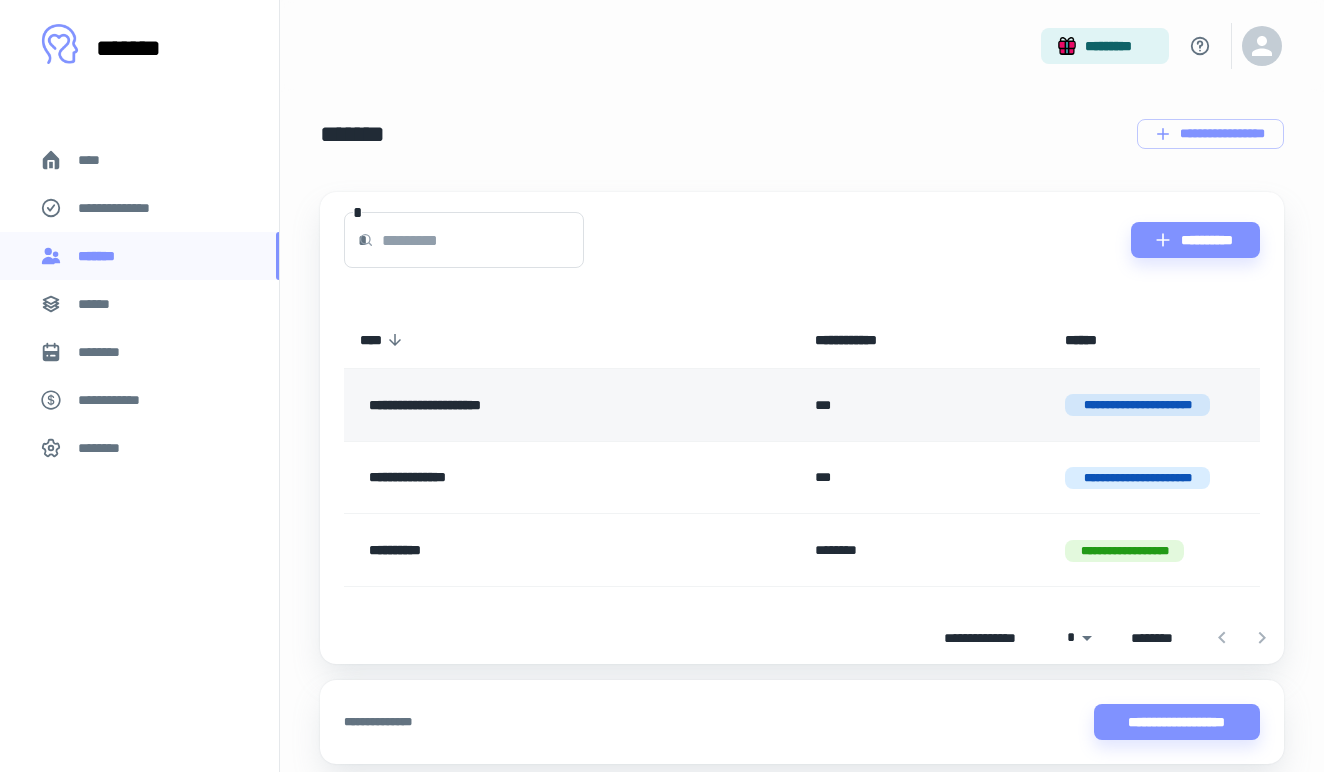 click on "**********" at bounding box center [535, 405] 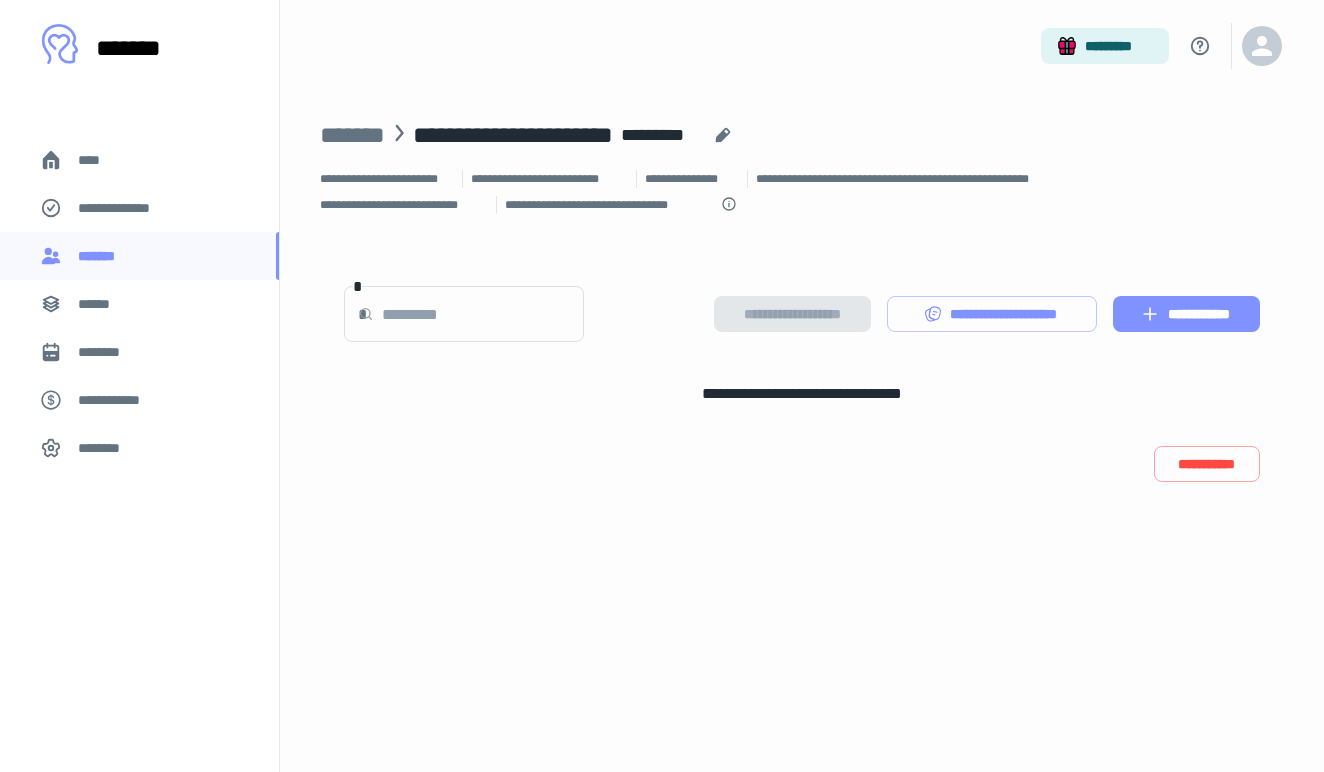 click on "**********" at bounding box center [1186, 314] 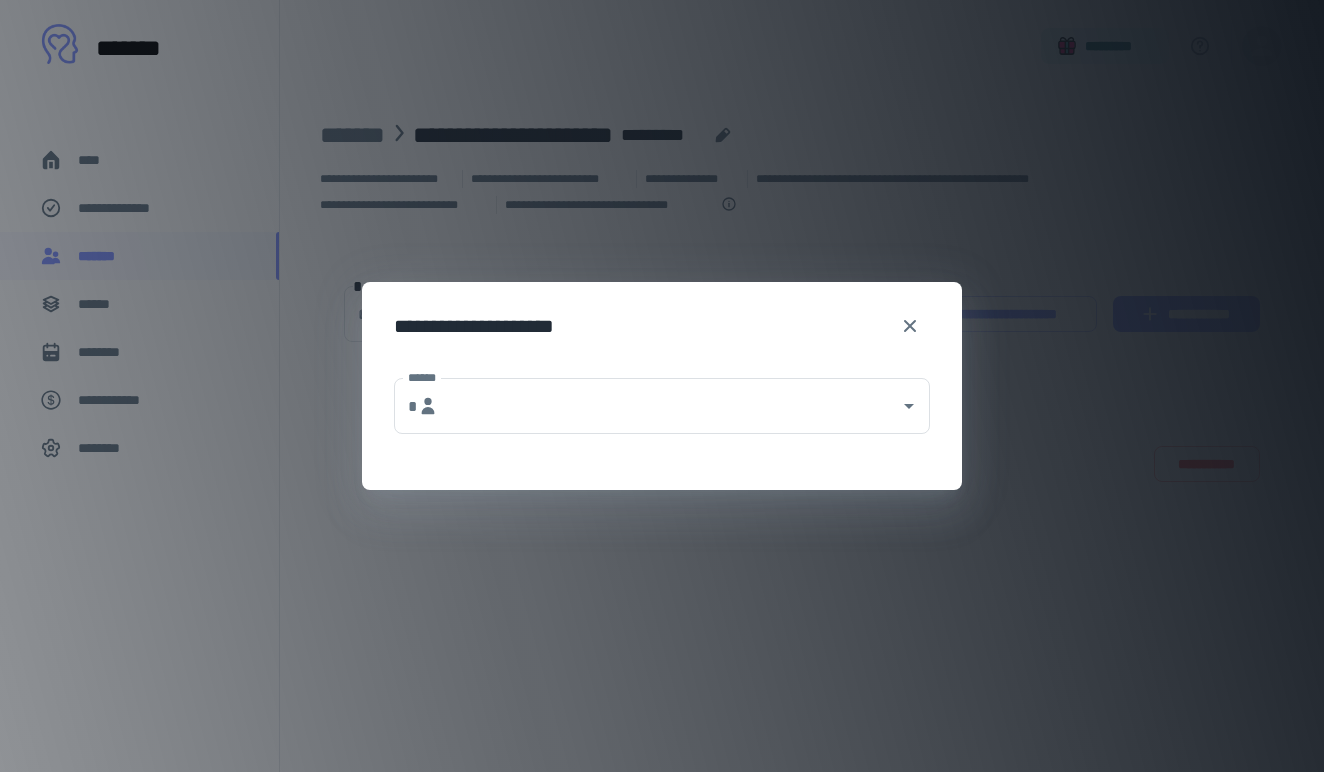 type on "**********" 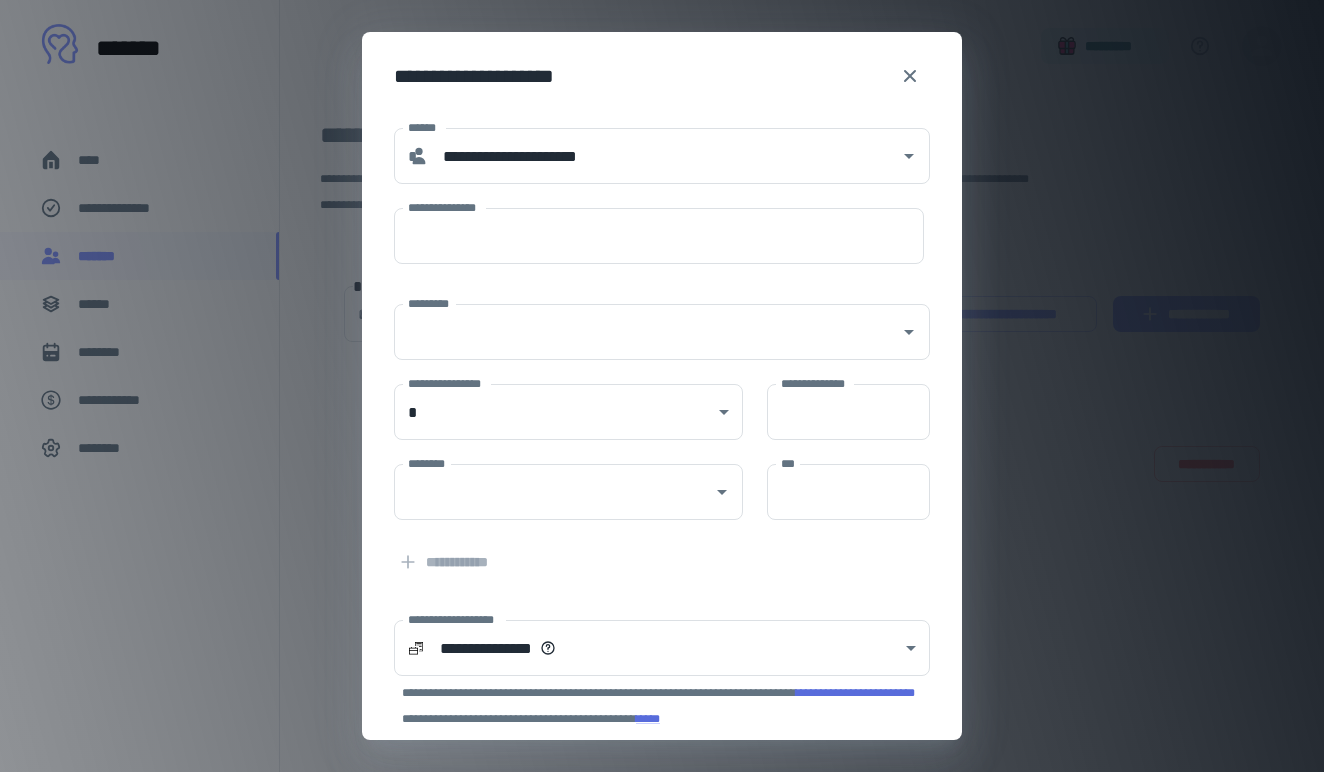 type on "**********" 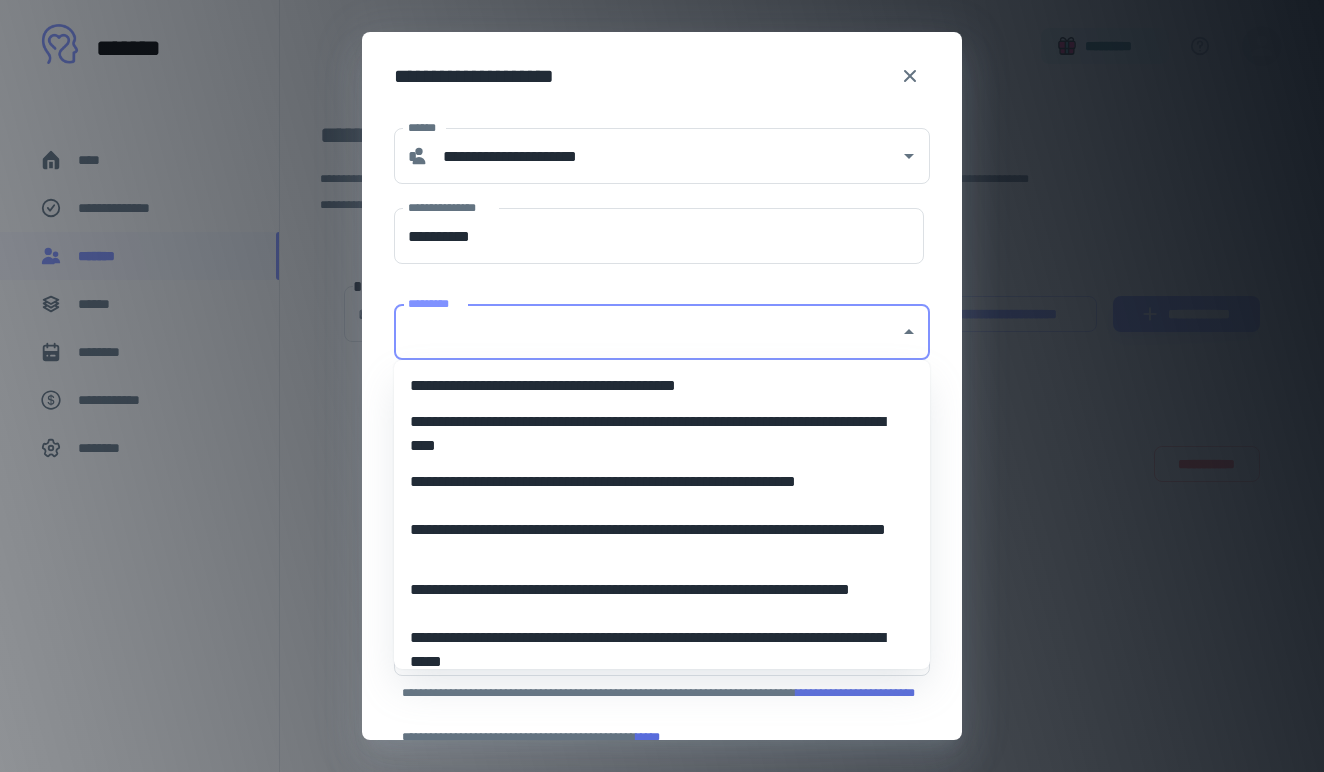 click on "*********" at bounding box center [647, 332] 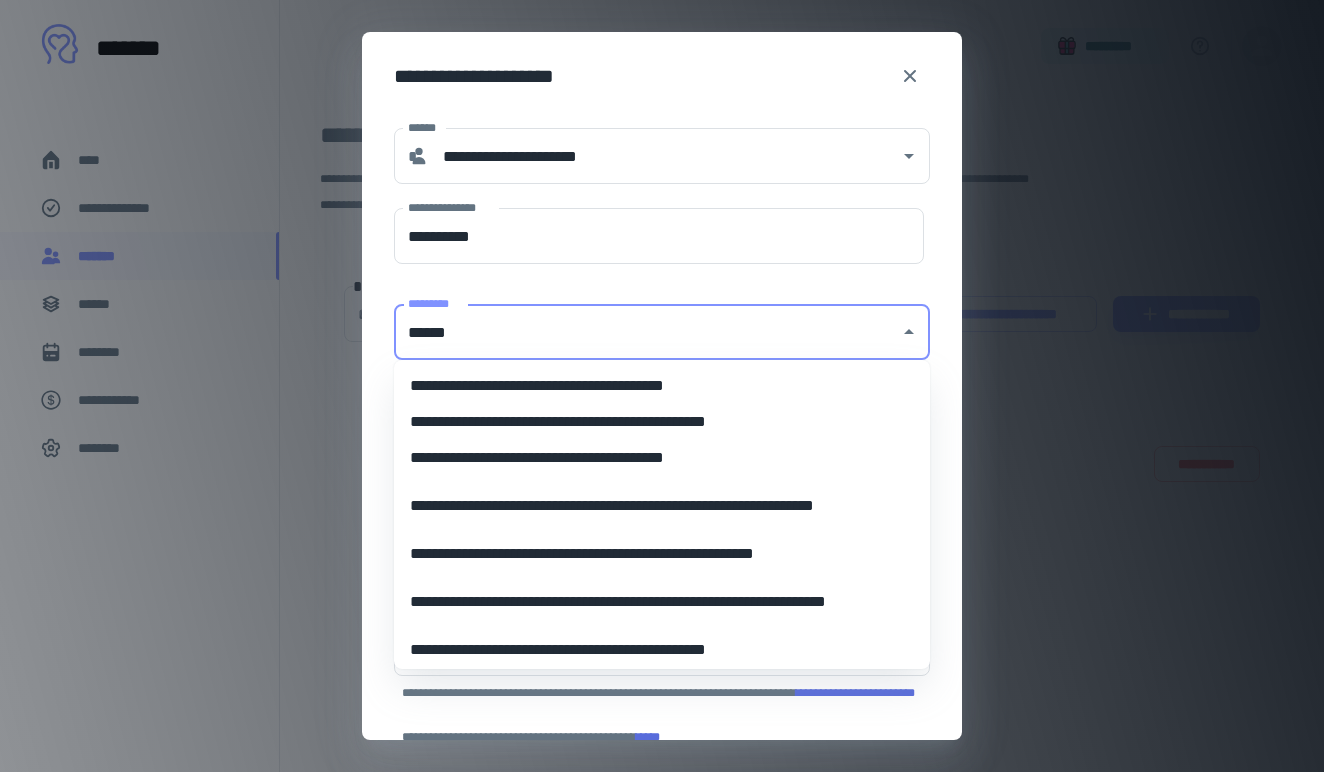 click on "**********" at bounding box center (662, 506) 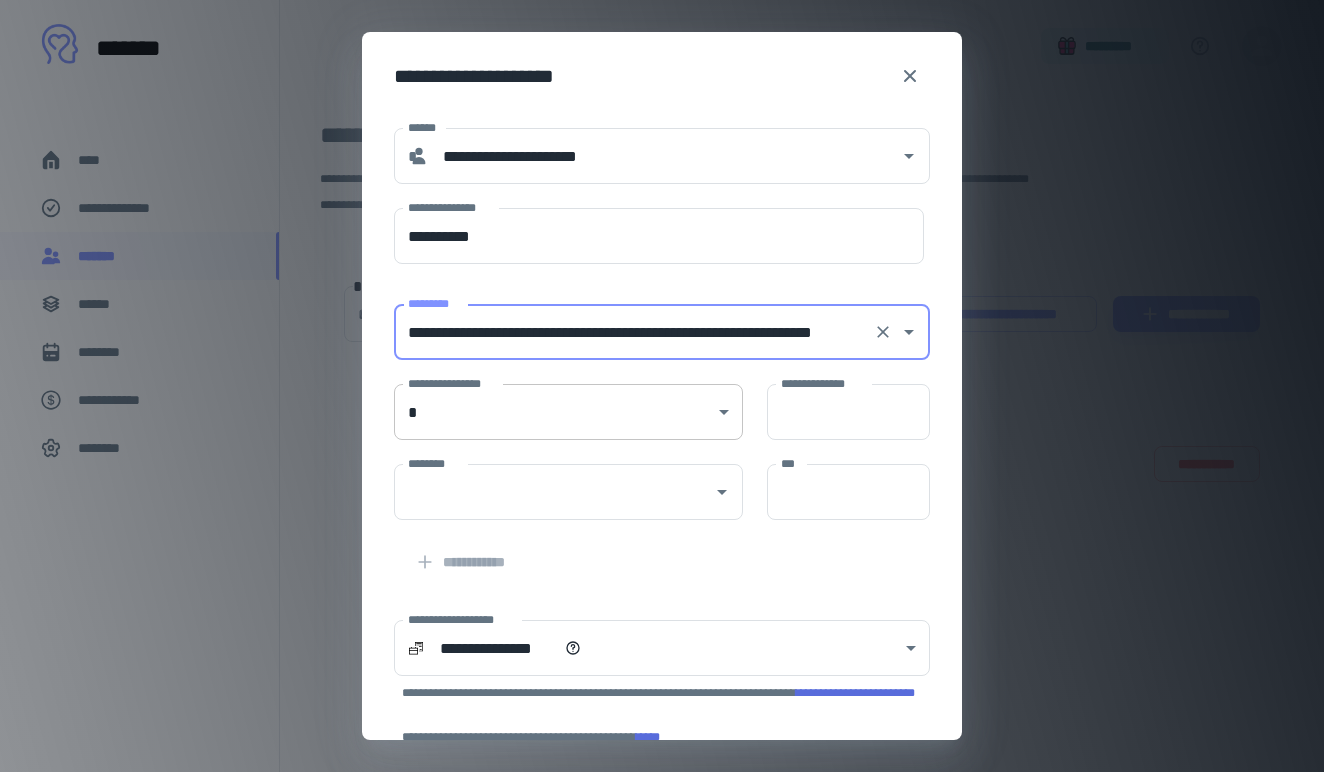 click on "[FIRST] [LAST]" at bounding box center [662, 386] 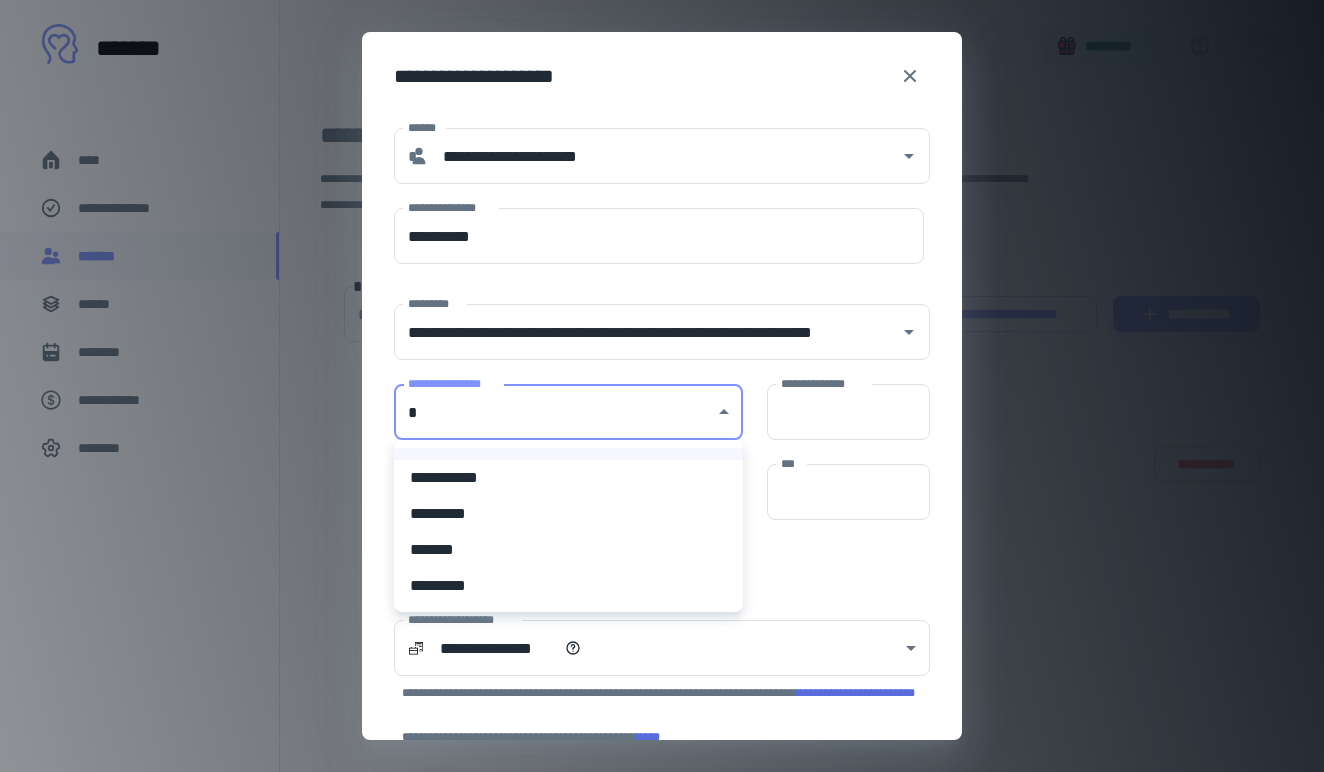 click on "**********" at bounding box center [568, 478] 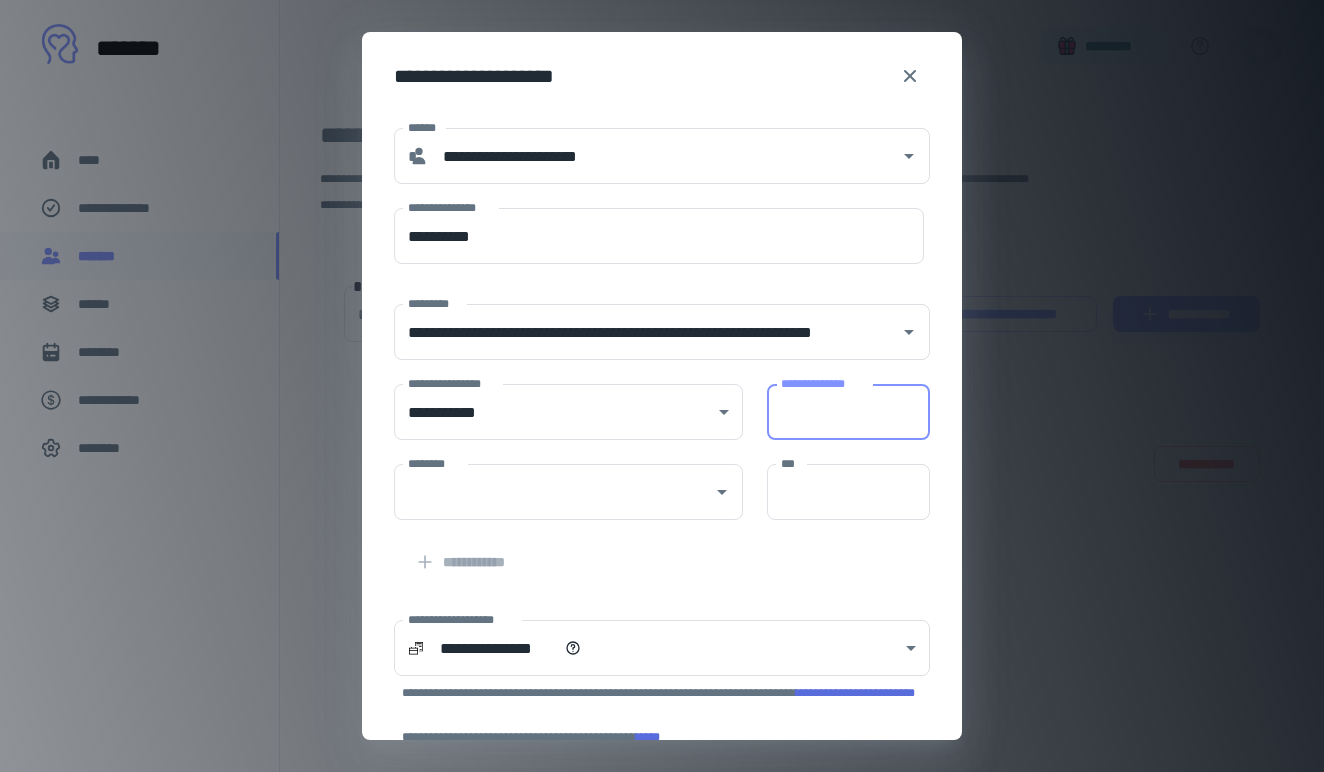 click on "**********" at bounding box center (848, 412) 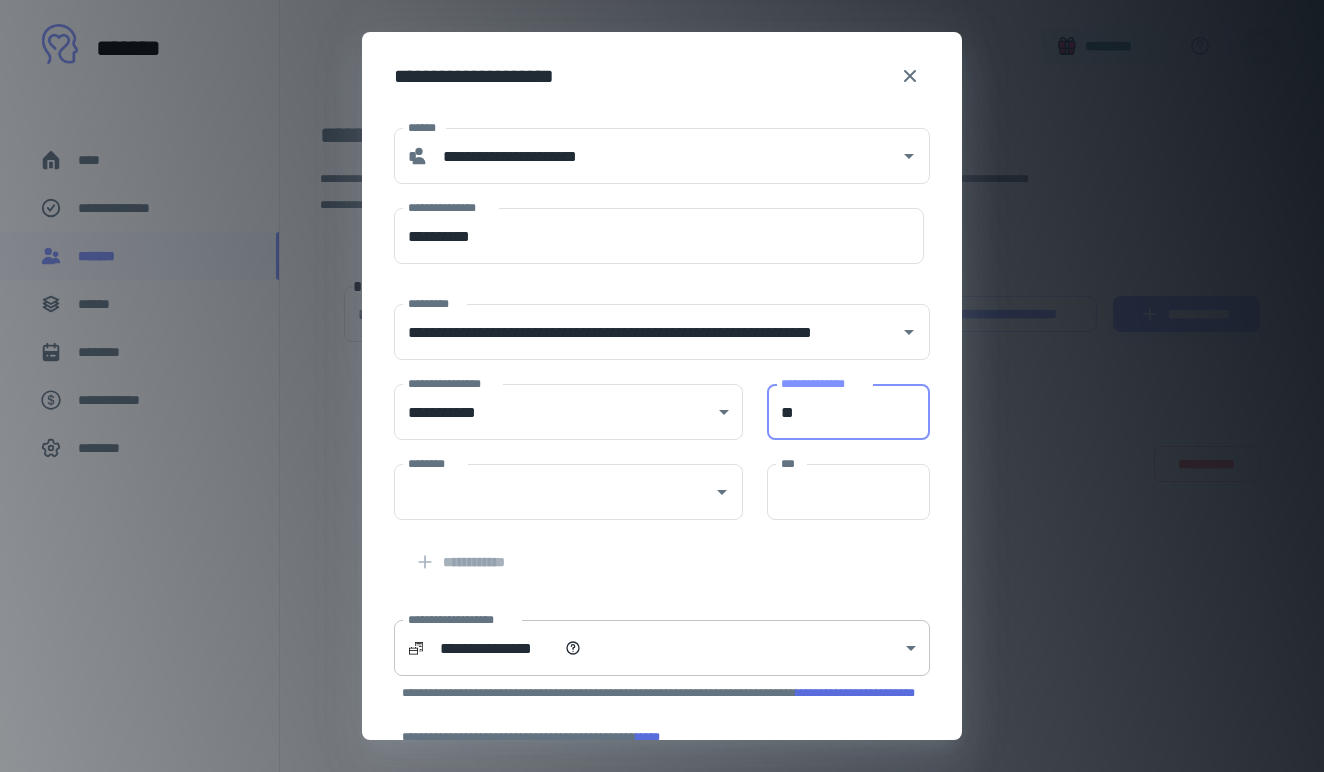 type on "**" 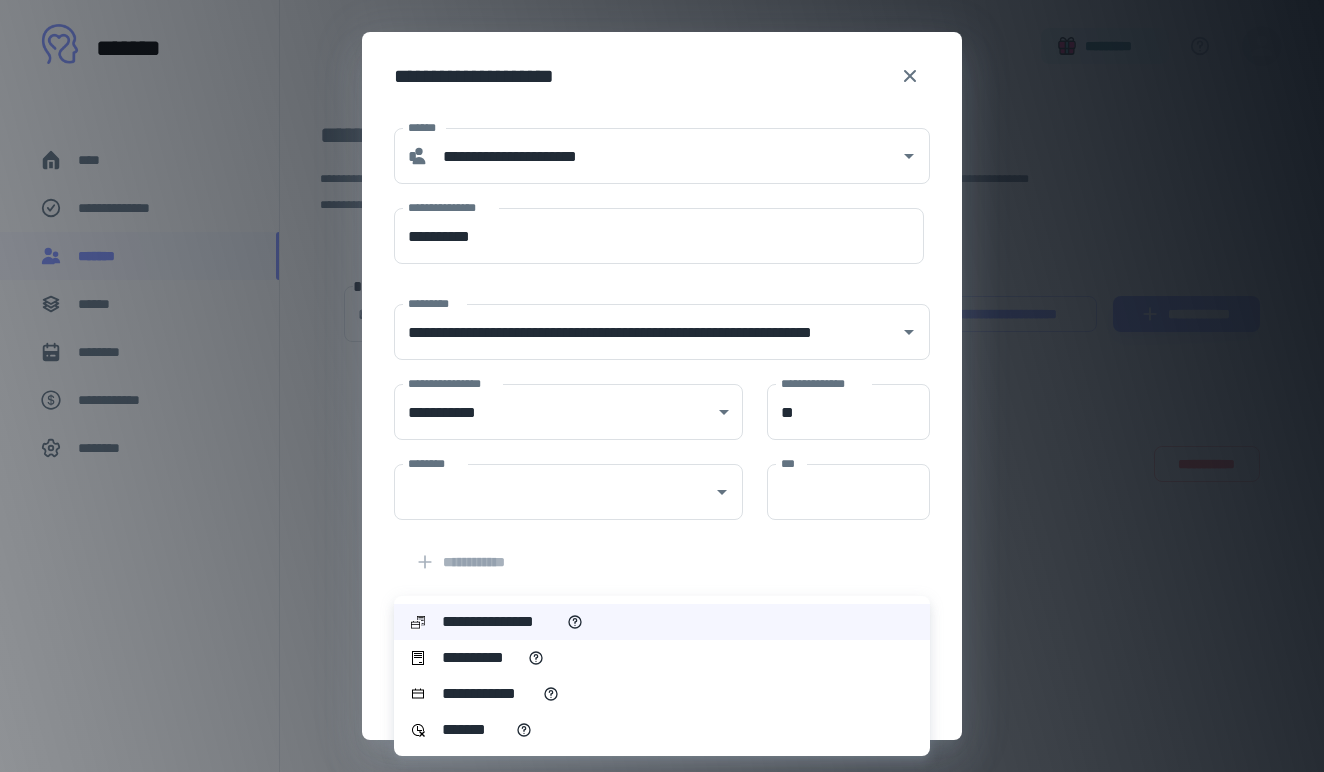 click at bounding box center (662, 386) 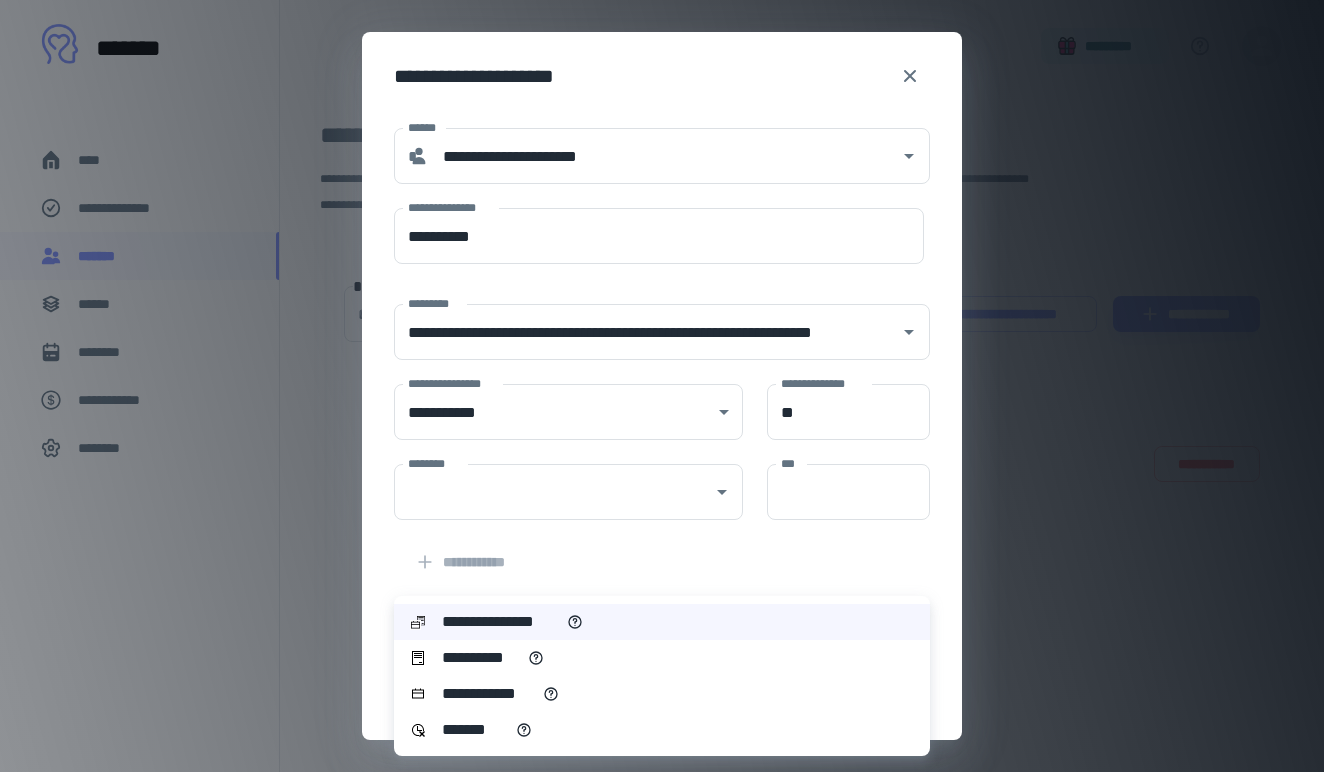 type on "**********" 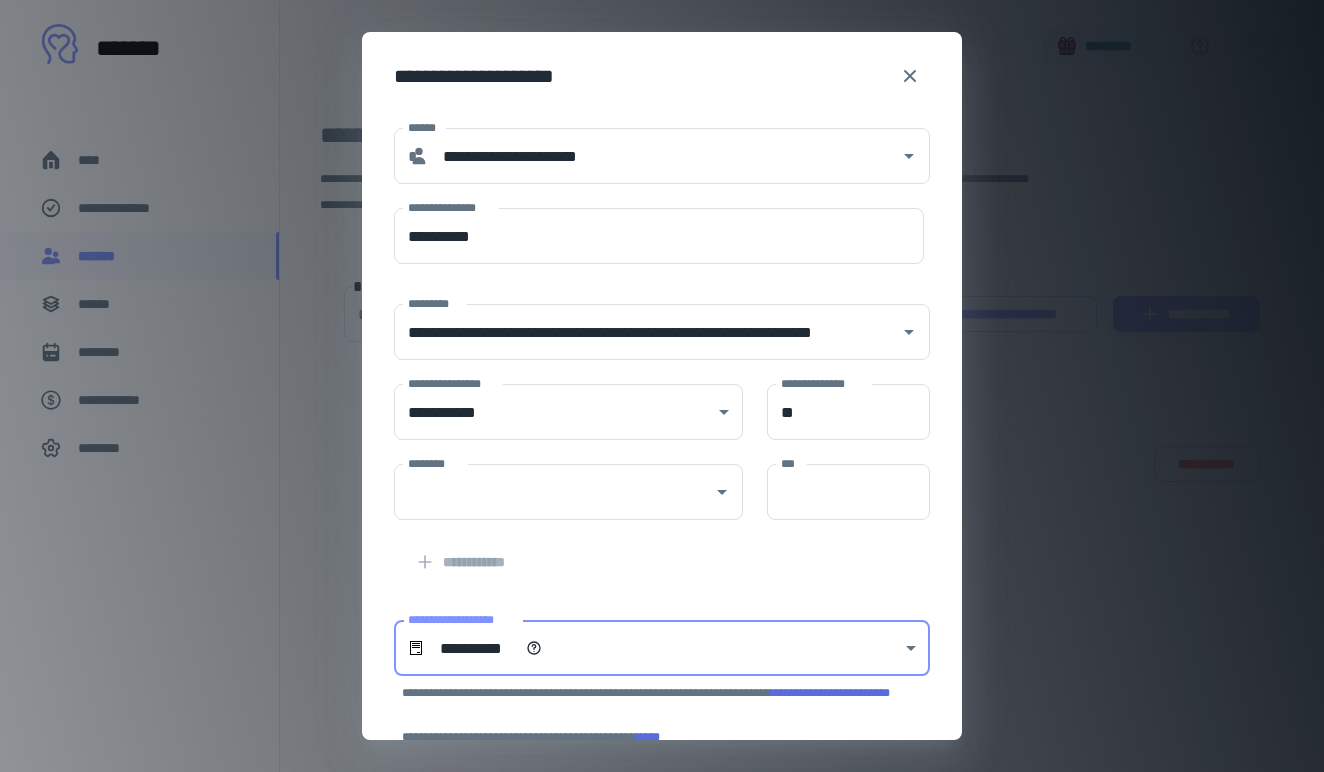 click on "**********" at bounding box center (650, 550) 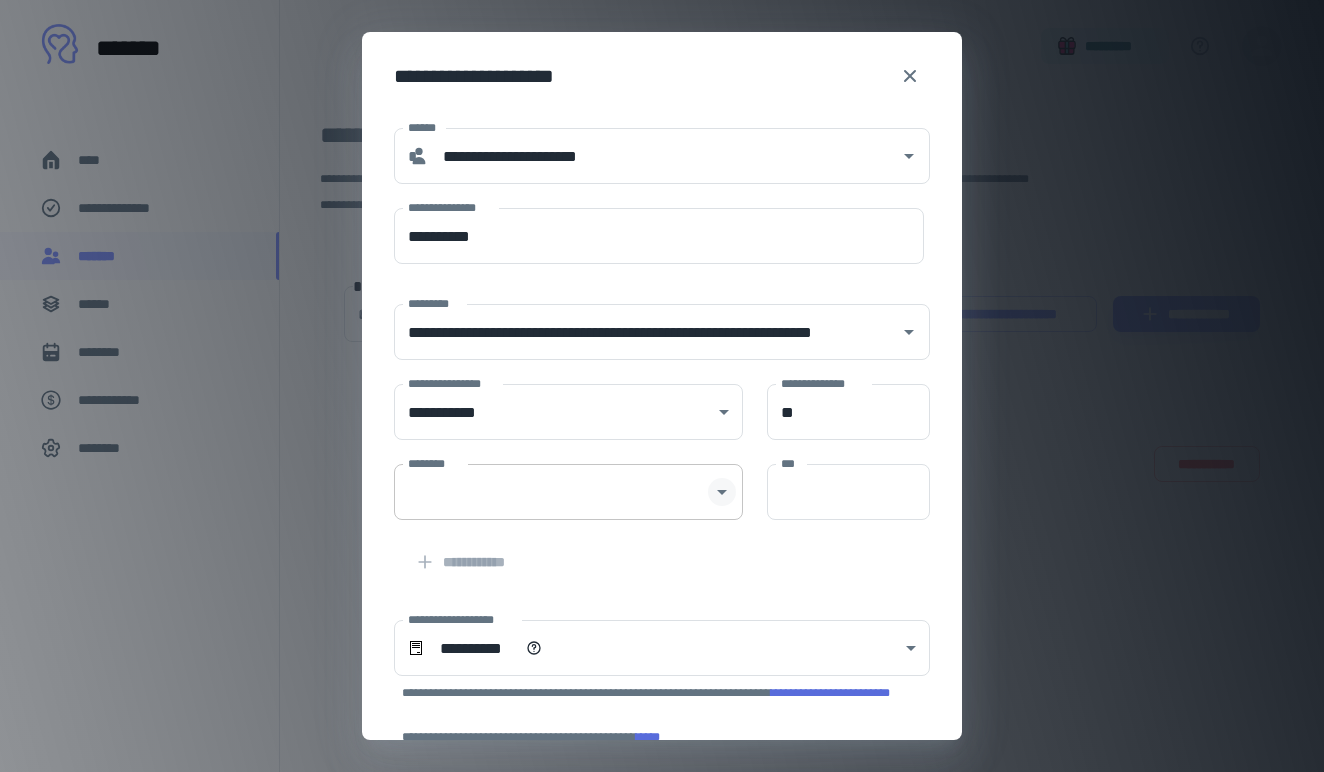 click 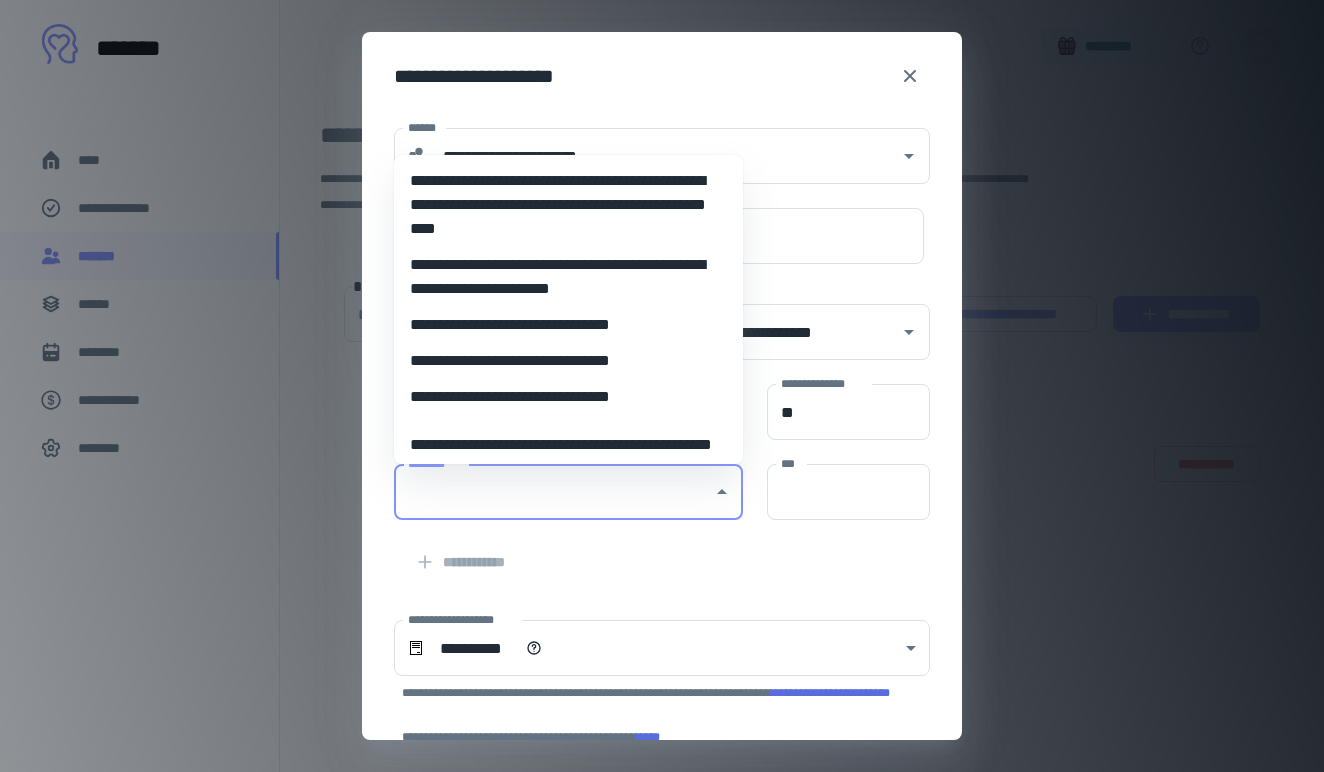 click on "**********" at bounding box center (568, 397) 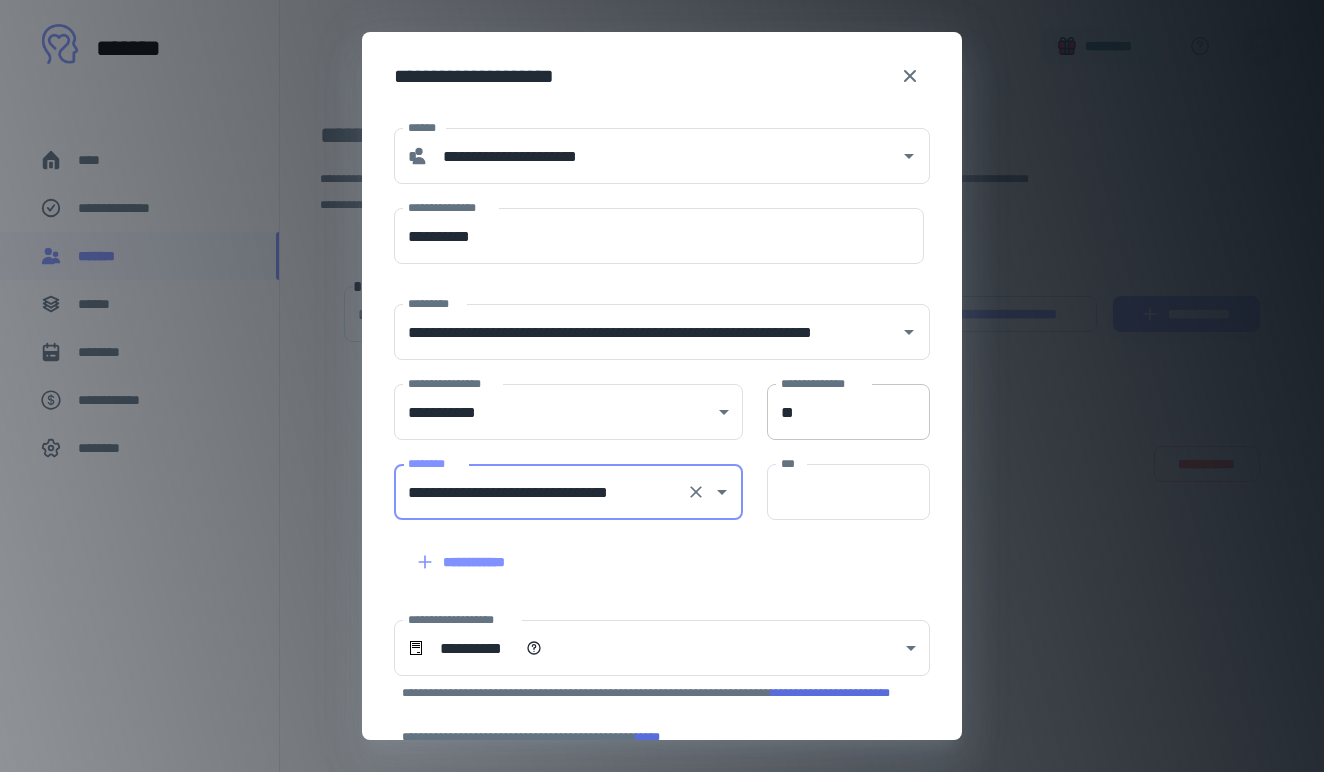 click on "**" at bounding box center [848, 412] 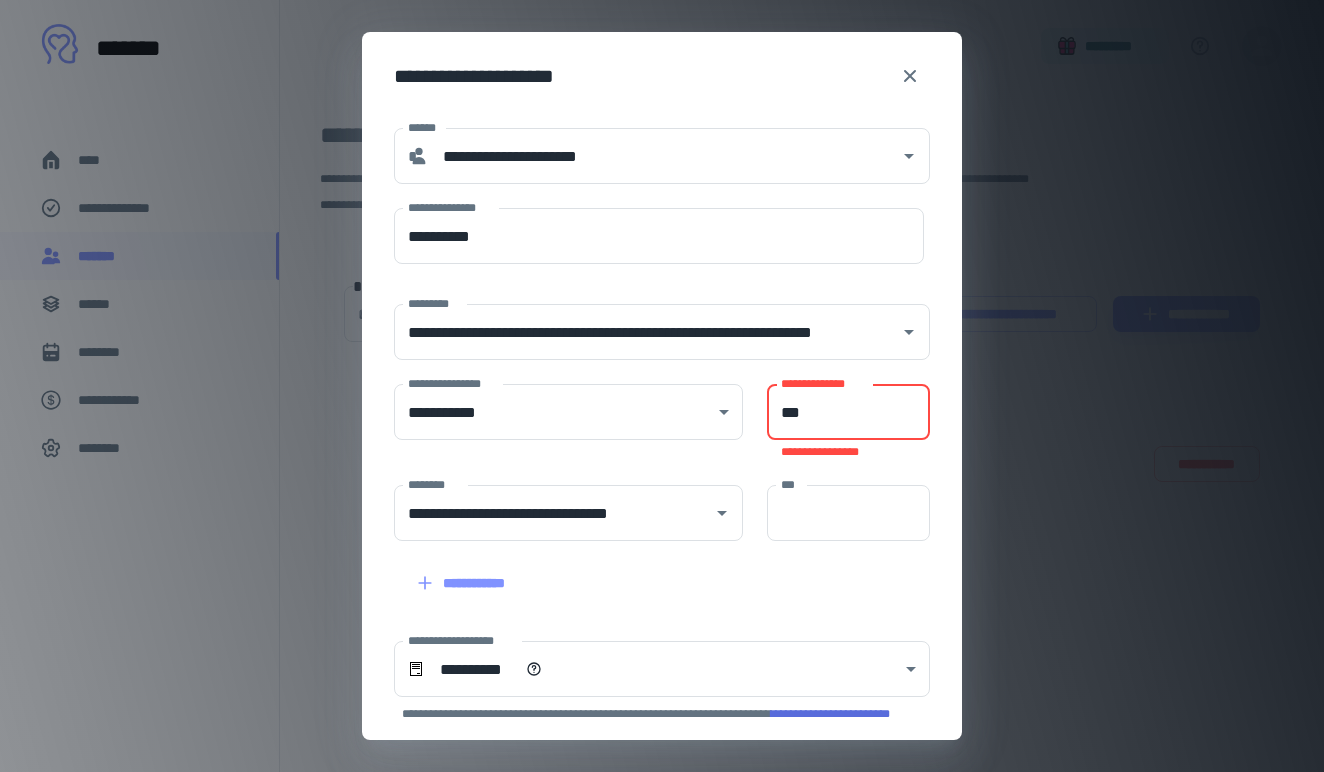 type on "**" 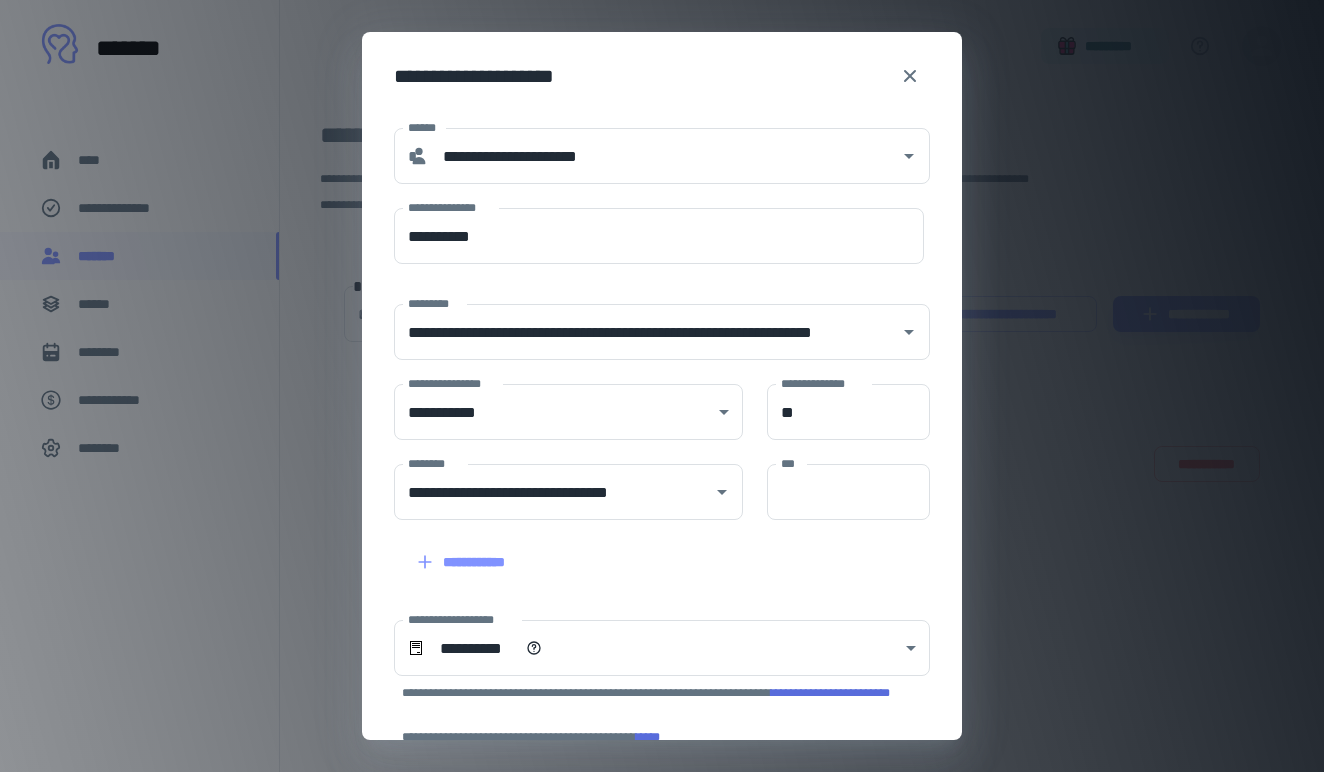 click on "**********" at bounding box center [650, 550] 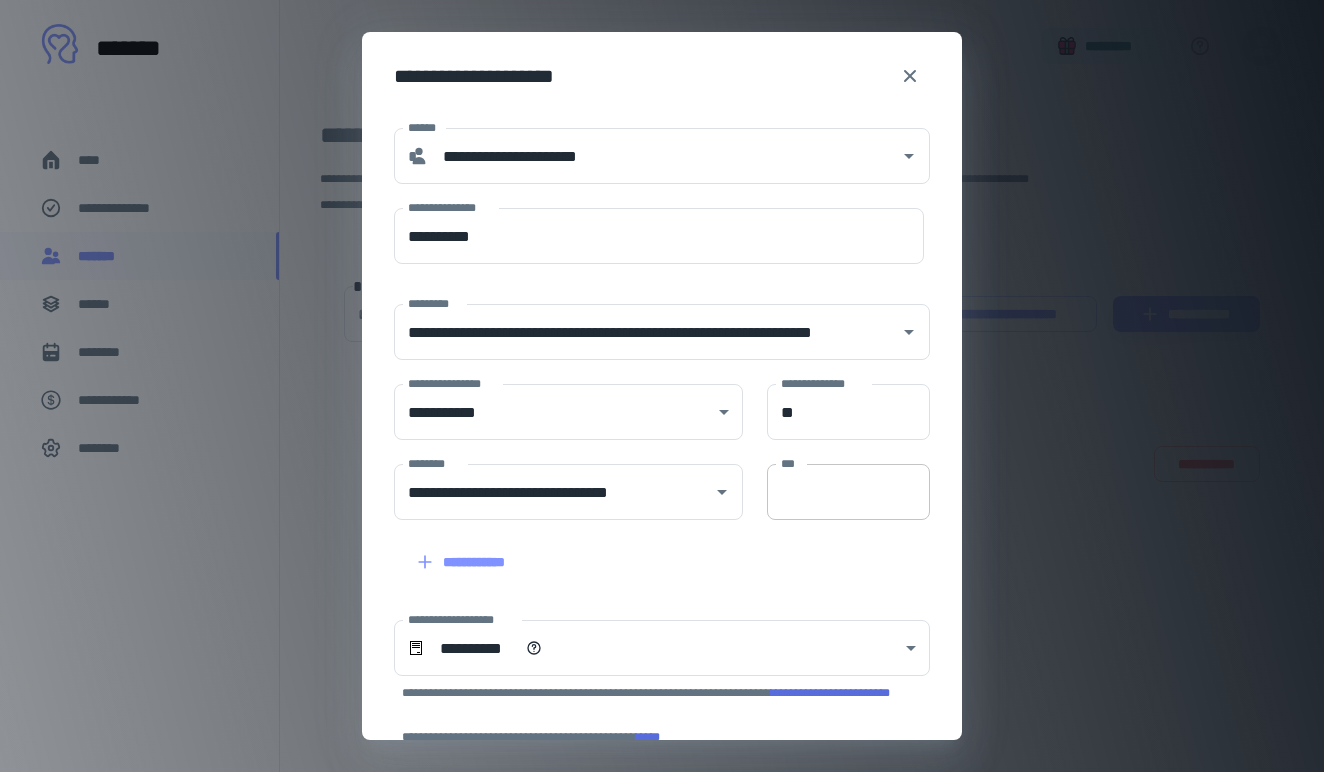 click on "***" at bounding box center [848, 492] 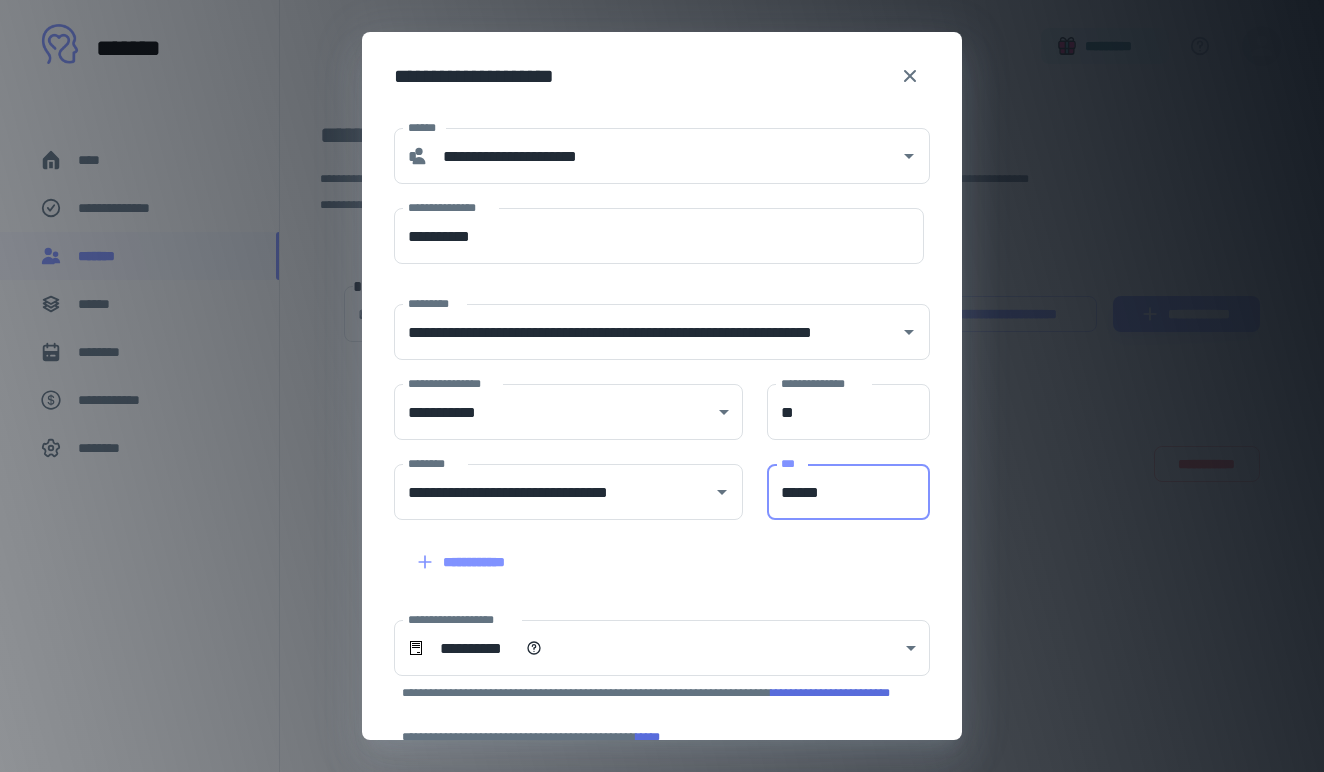 type on "******" 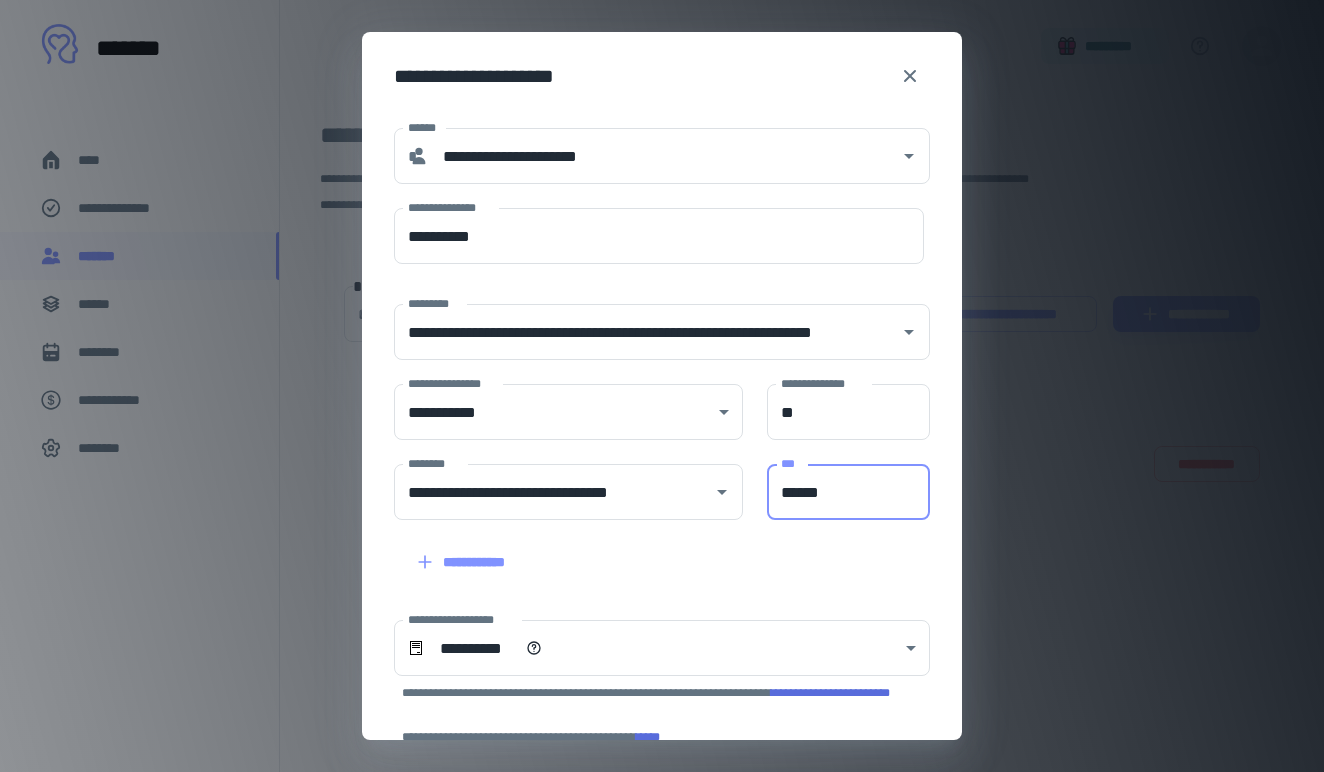 click on "**********" at bounding box center [650, 550] 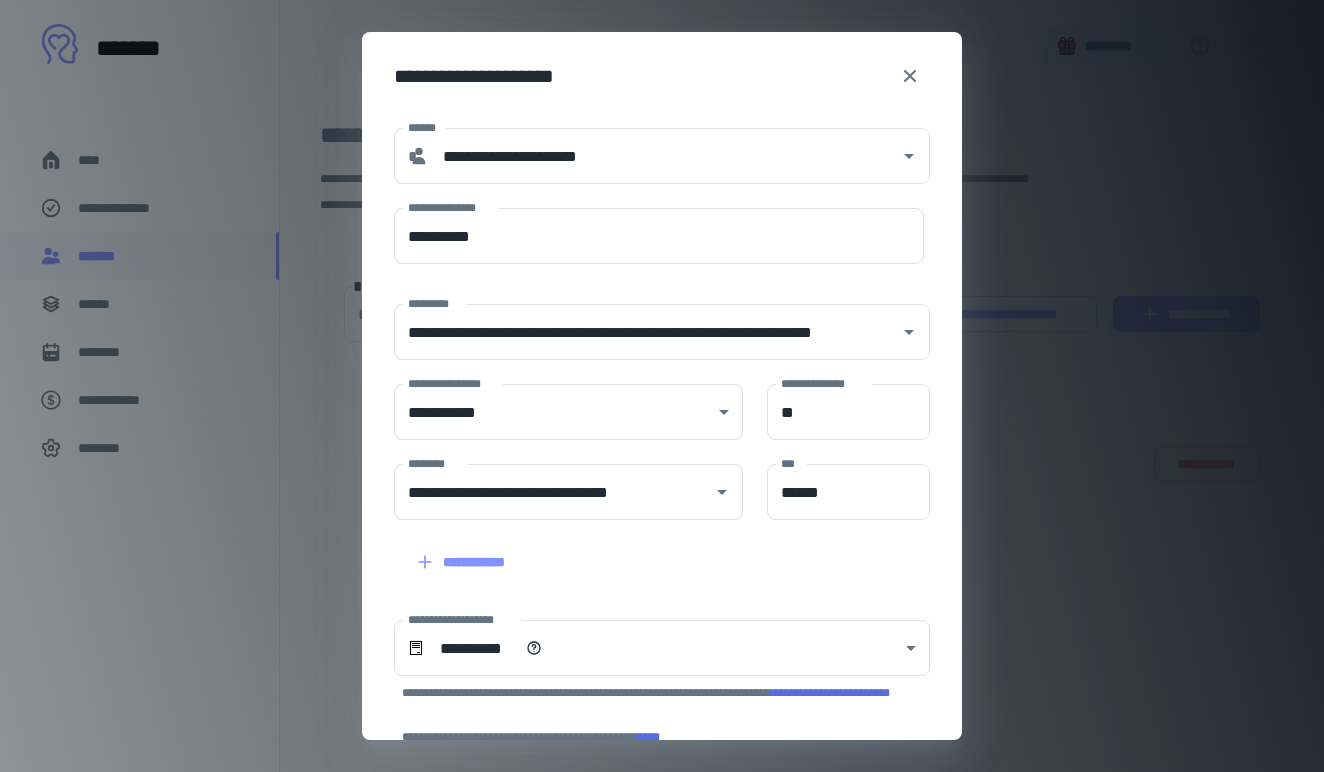 scroll, scrollTop: 0, scrollLeft: 0, axis: both 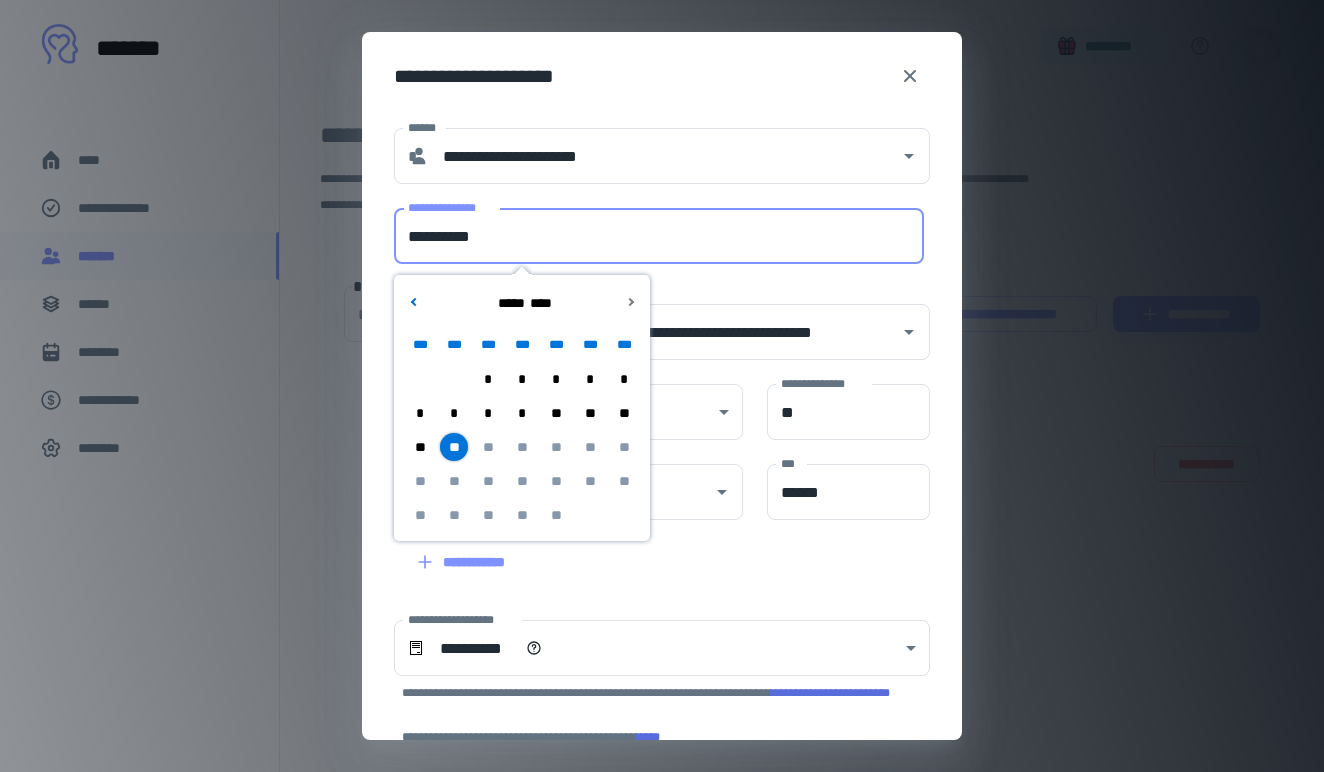 drag, startPoint x: 449, startPoint y: 232, endPoint x: 357, endPoint y: 232, distance: 92 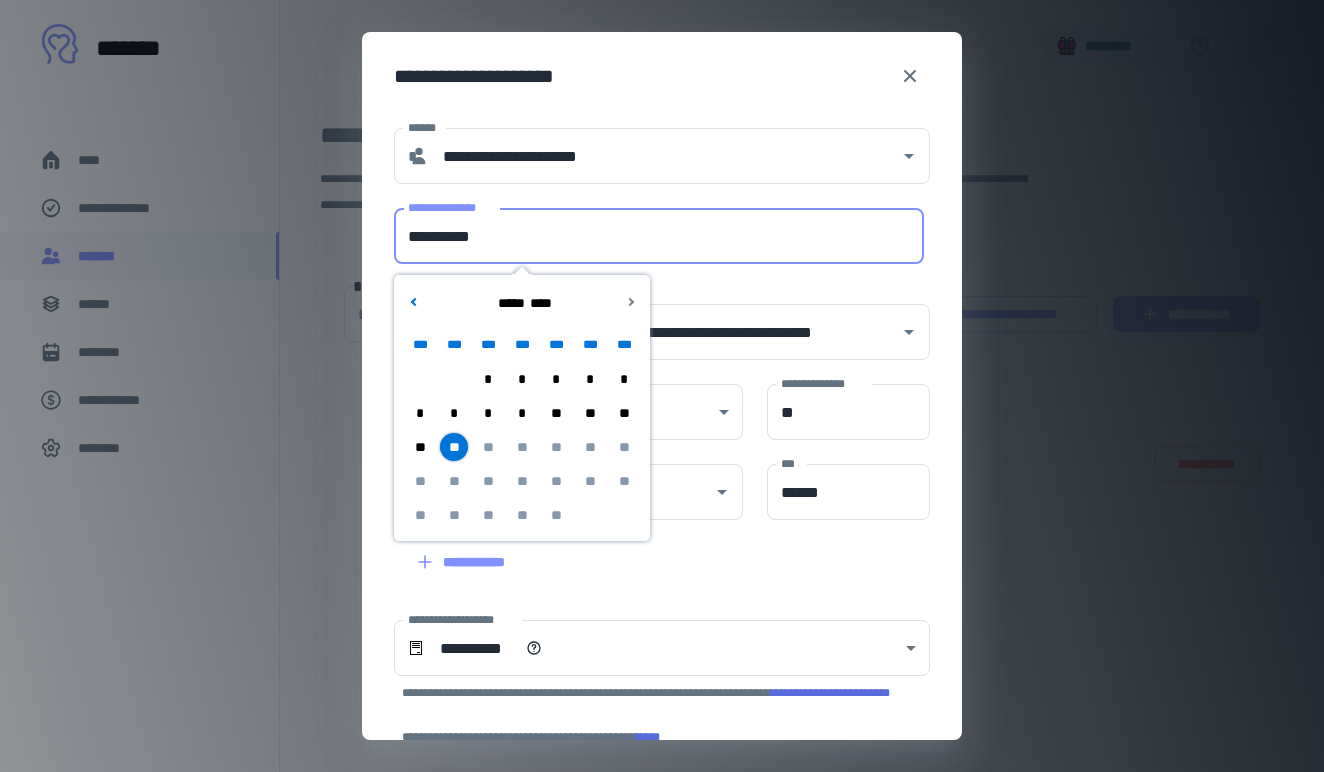 click on "**********" at bounding box center (662, 386) 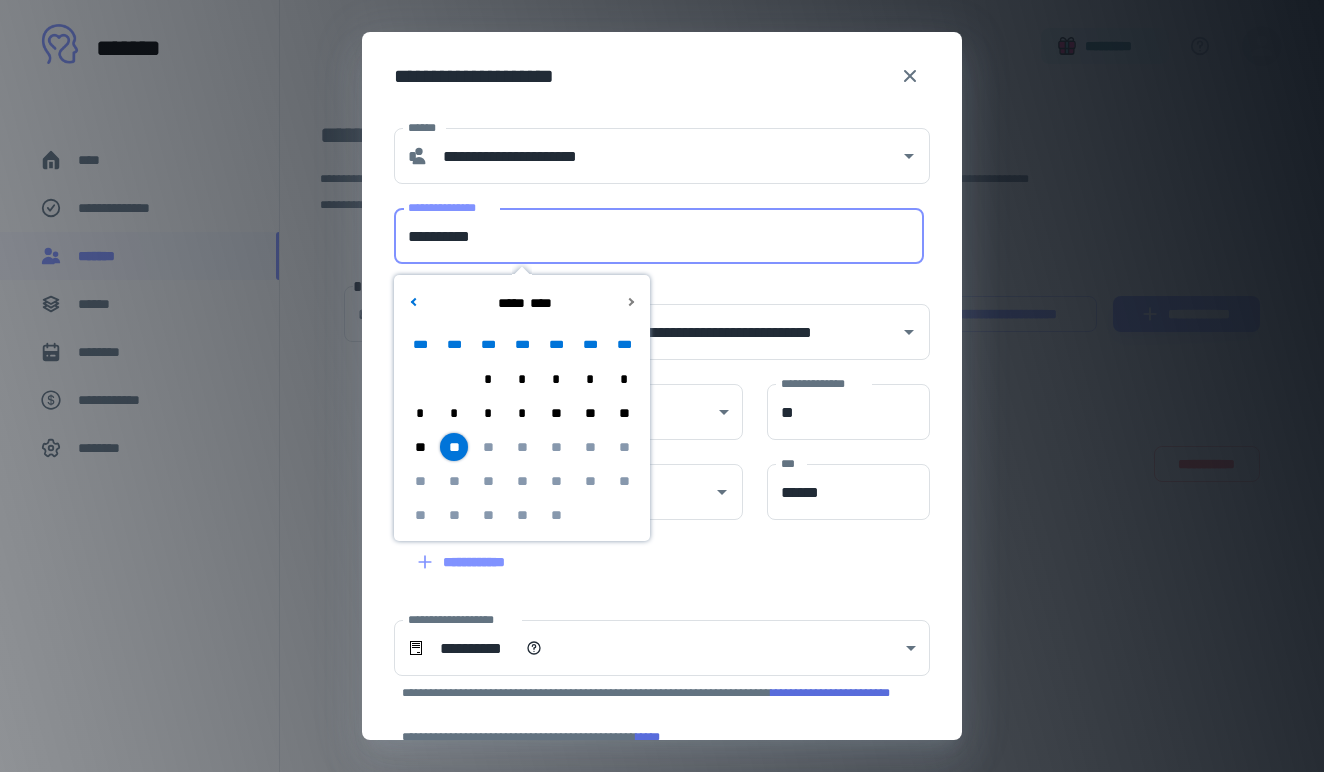 drag, startPoint x: 450, startPoint y: 233, endPoint x: 390, endPoint y: 233, distance: 60 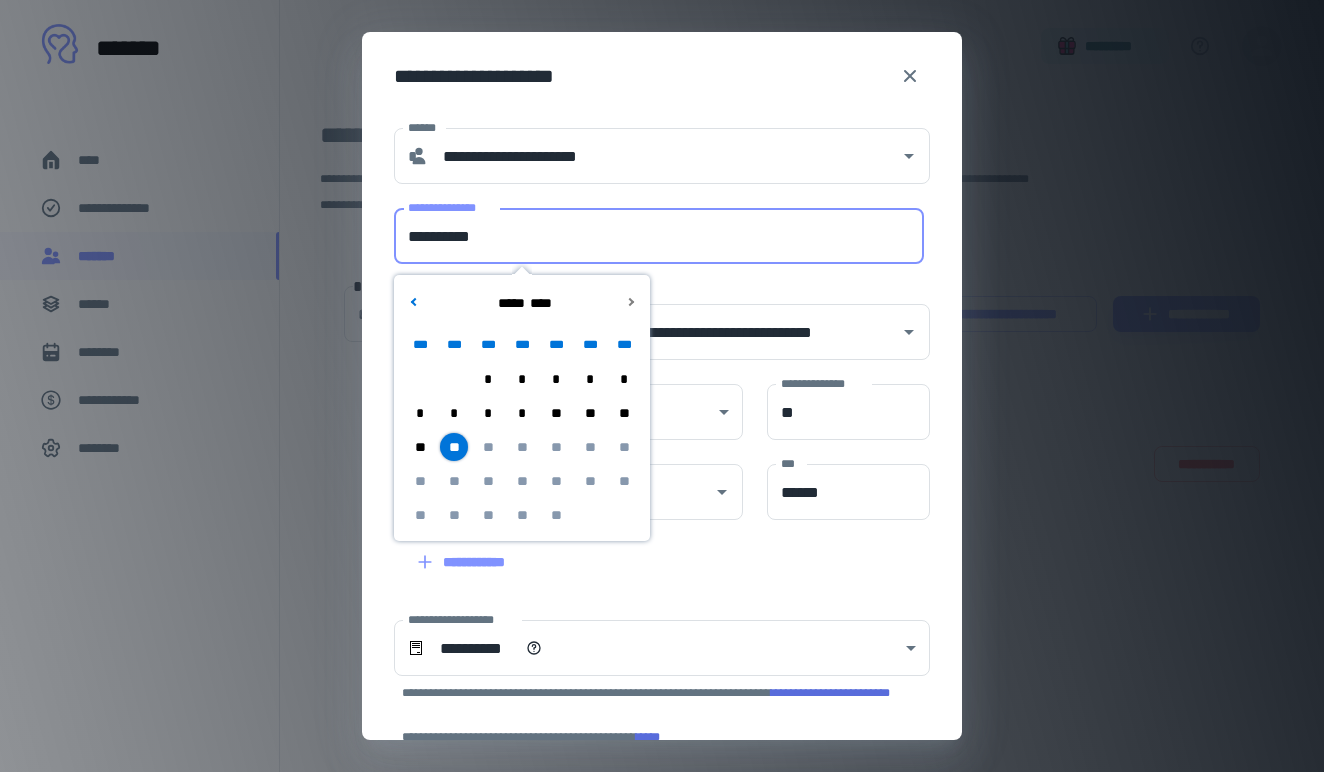 click on "**" at bounding box center (454, 447) 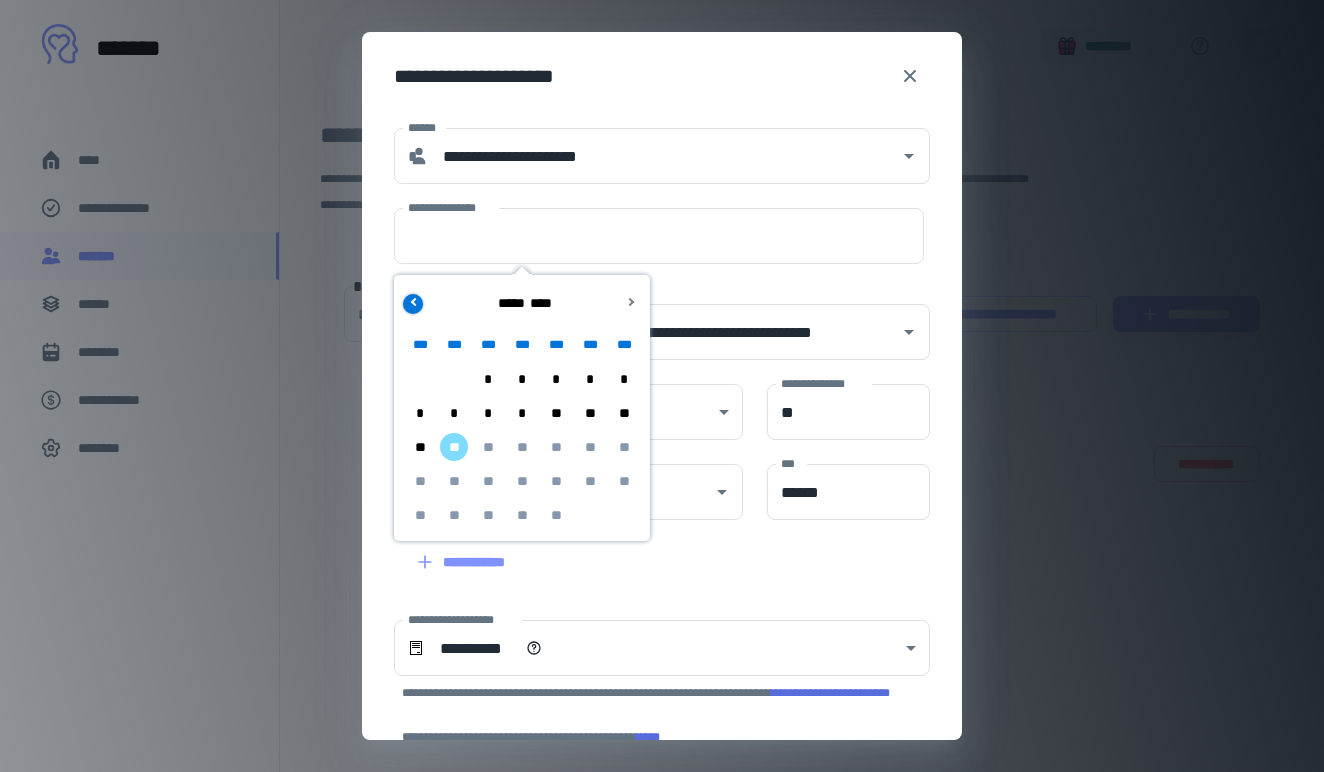 click at bounding box center (413, 304) 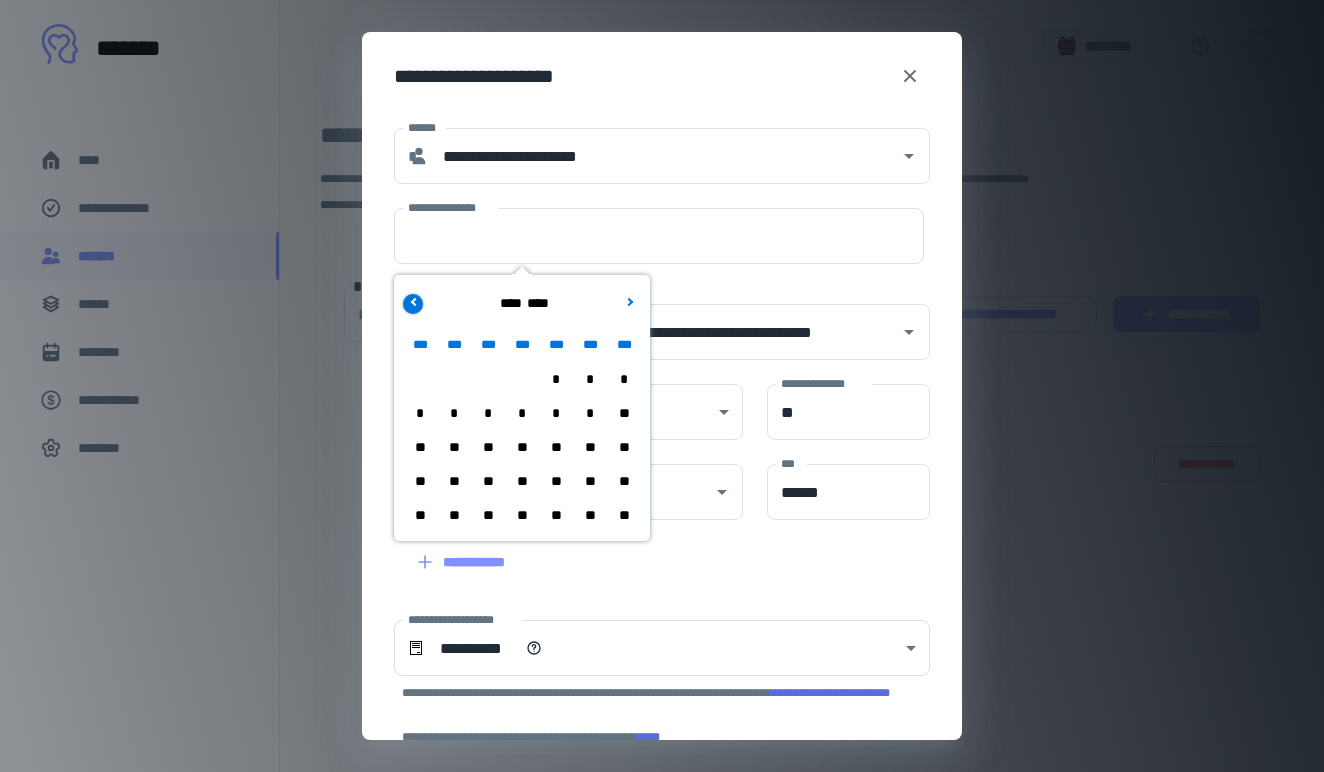 click at bounding box center [413, 304] 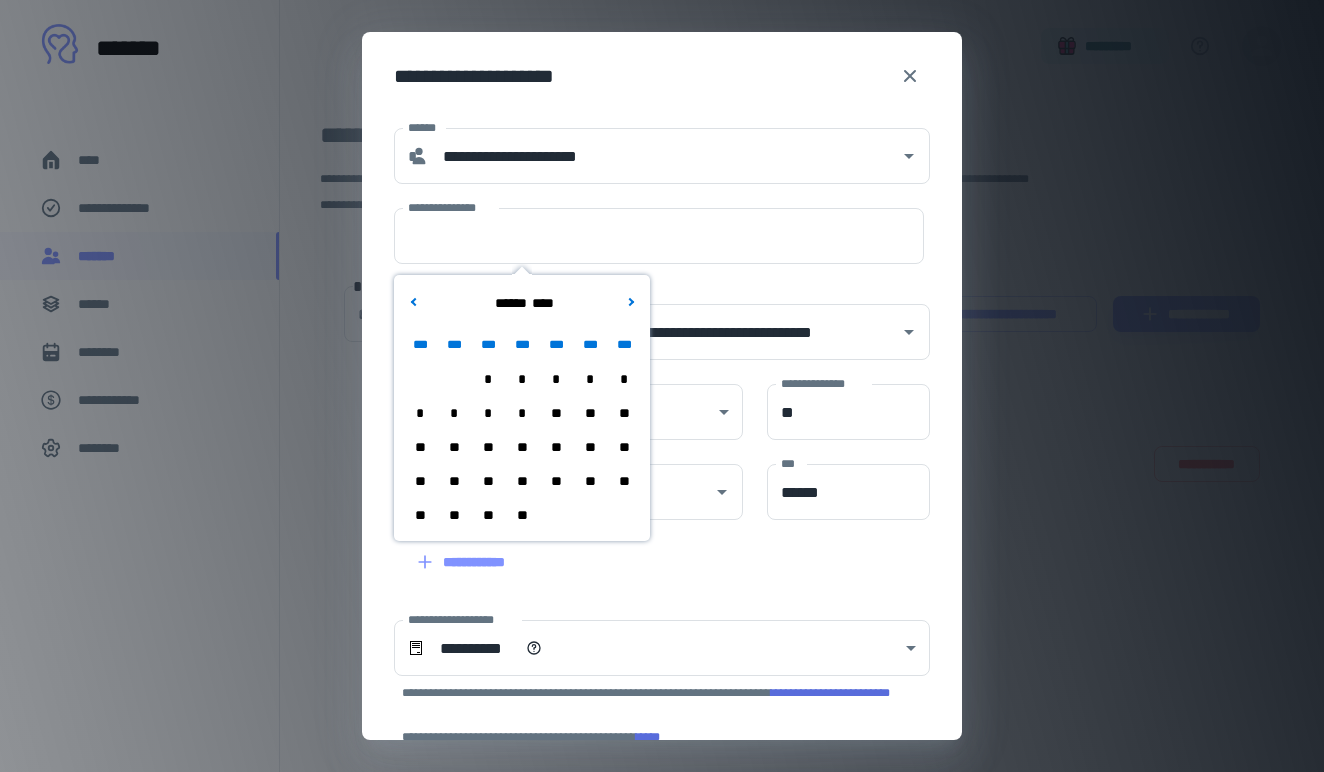 click on "**" at bounding box center (522, 447) 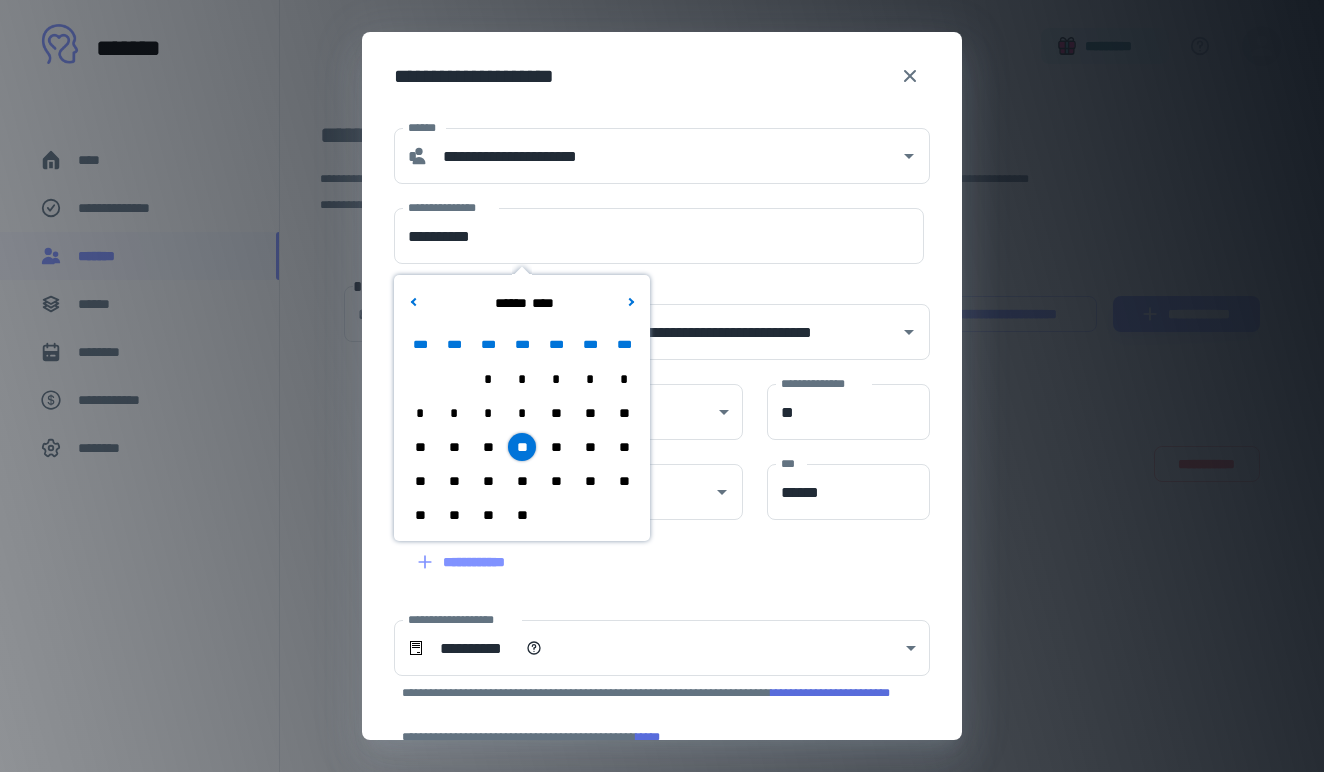 click on "**" at bounding box center (522, 481) 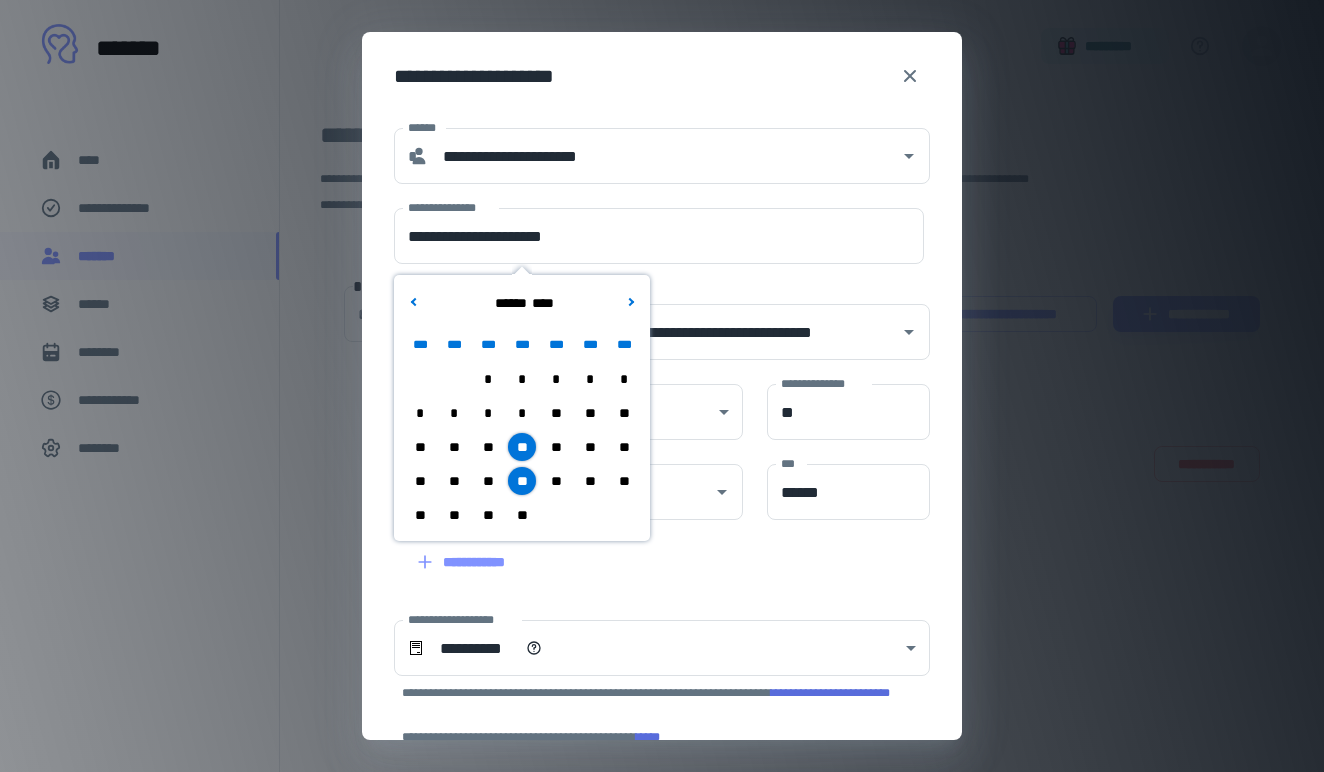click on "**" at bounding box center [488, 515] 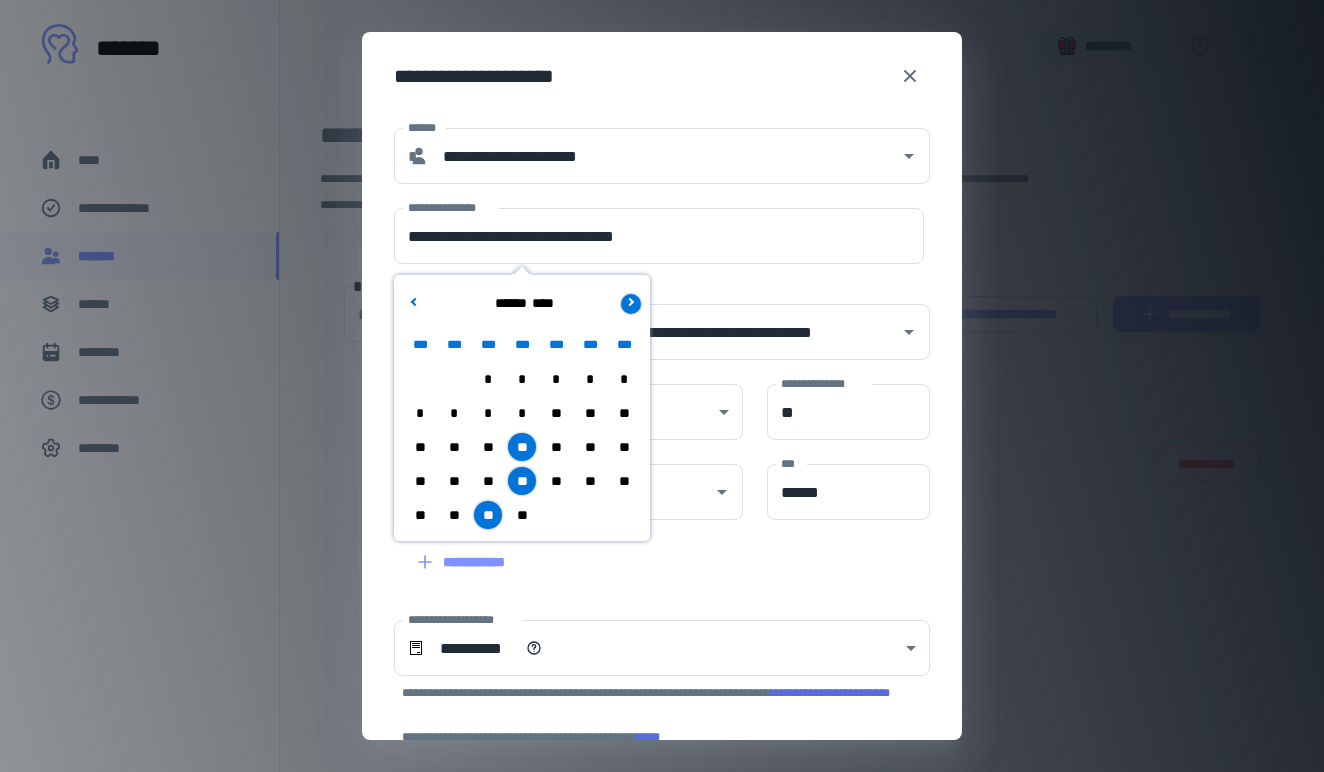 click at bounding box center [629, 301] 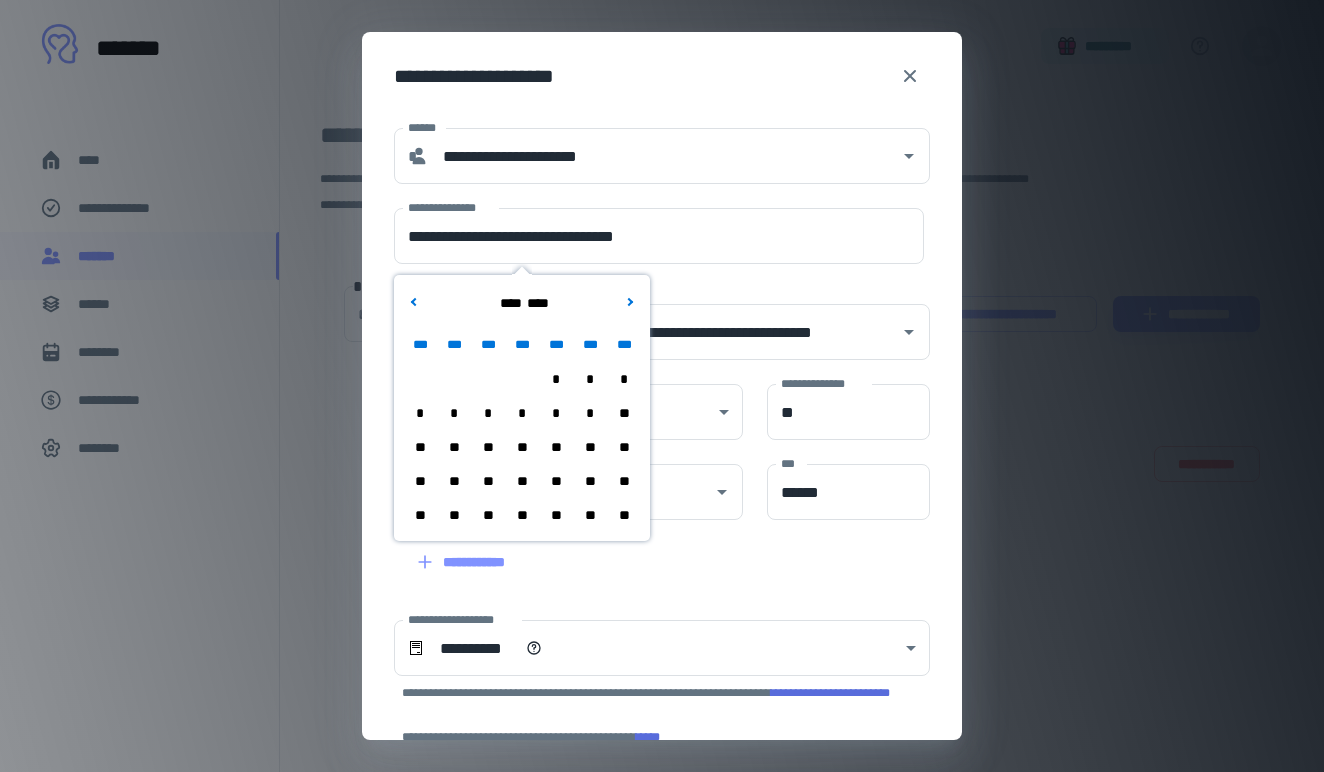 click on "*" at bounding box center [488, 413] 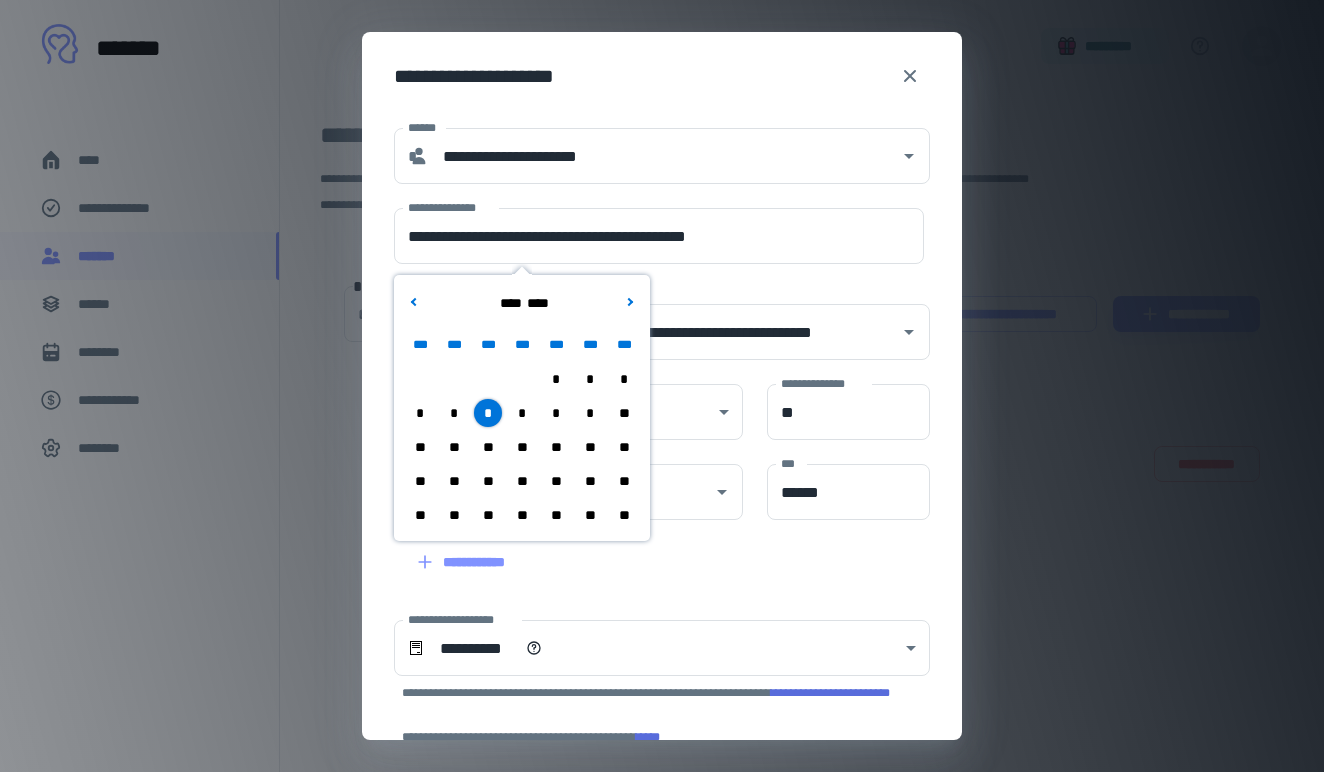 click on "**" at bounding box center (522, 447) 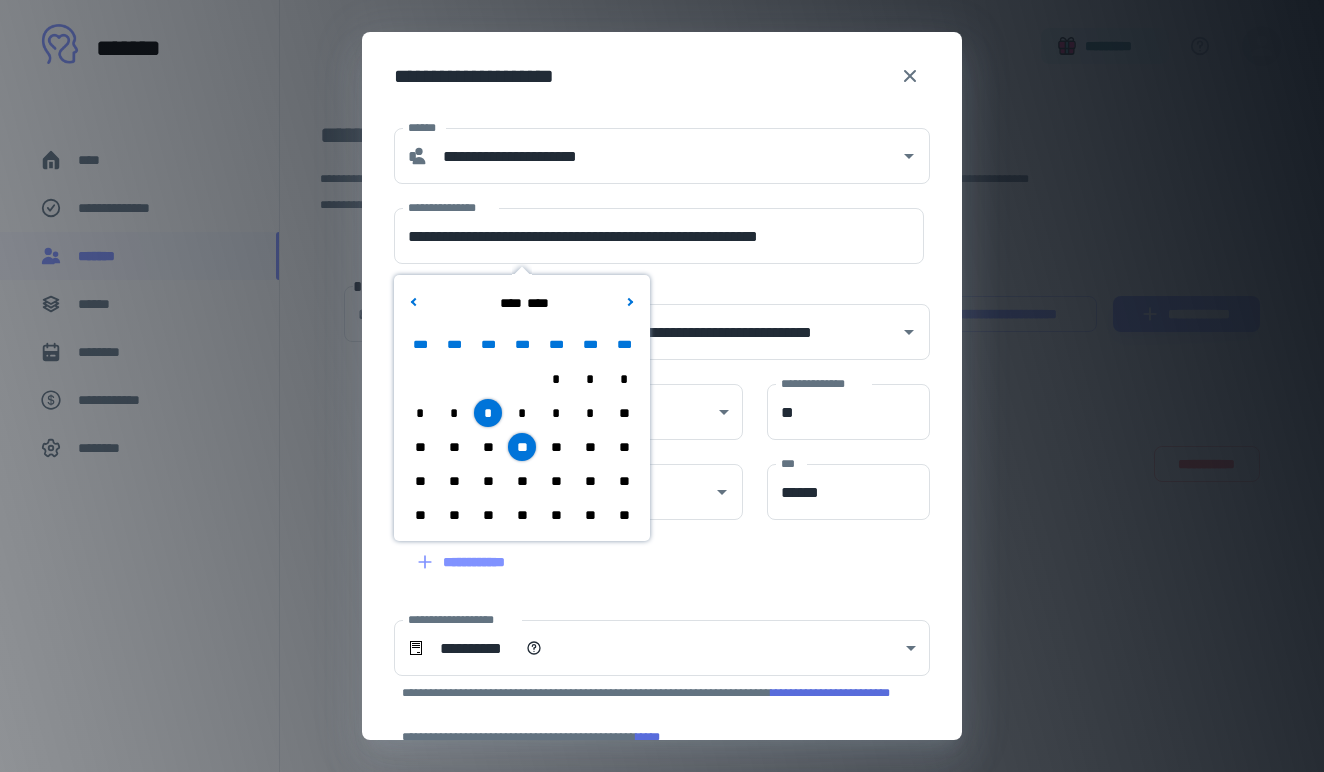 click on "**" at bounding box center (522, 481) 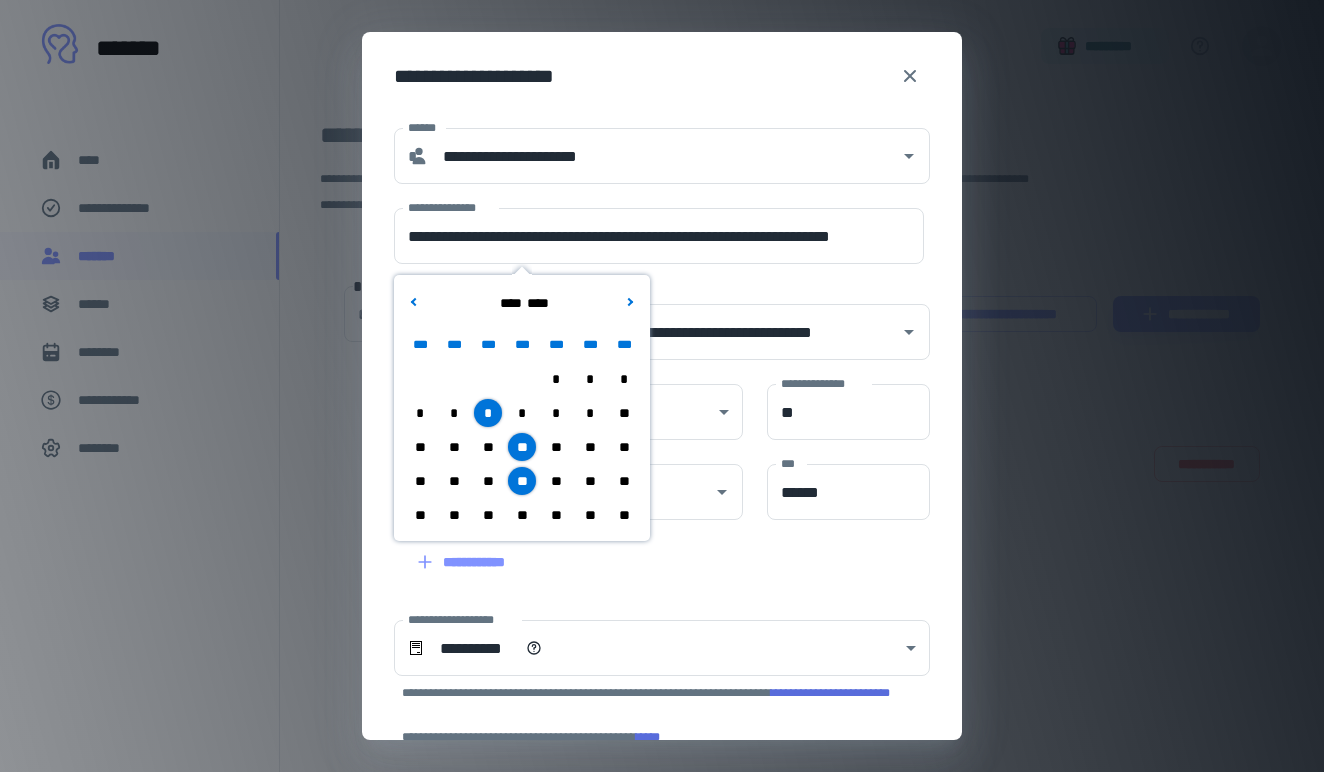 click on "**" at bounding box center [556, 515] 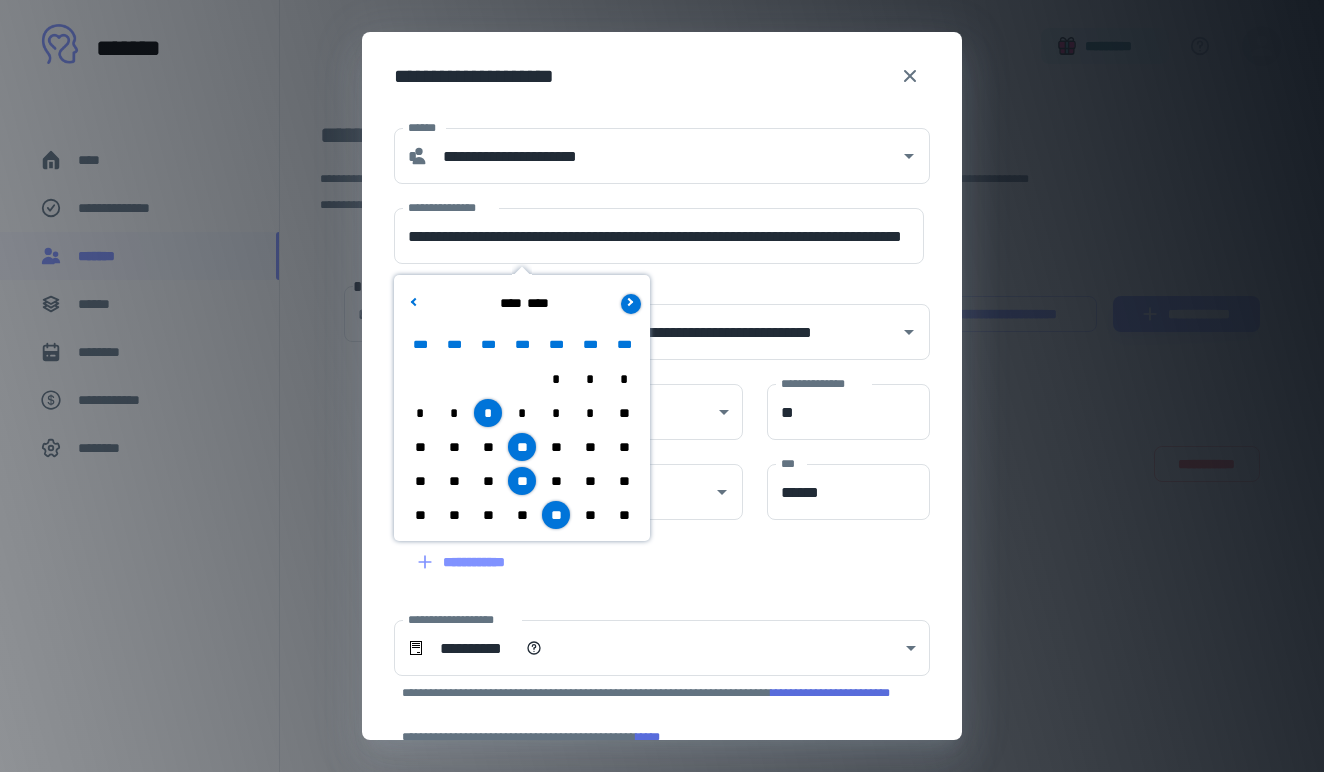 click at bounding box center [631, 304] 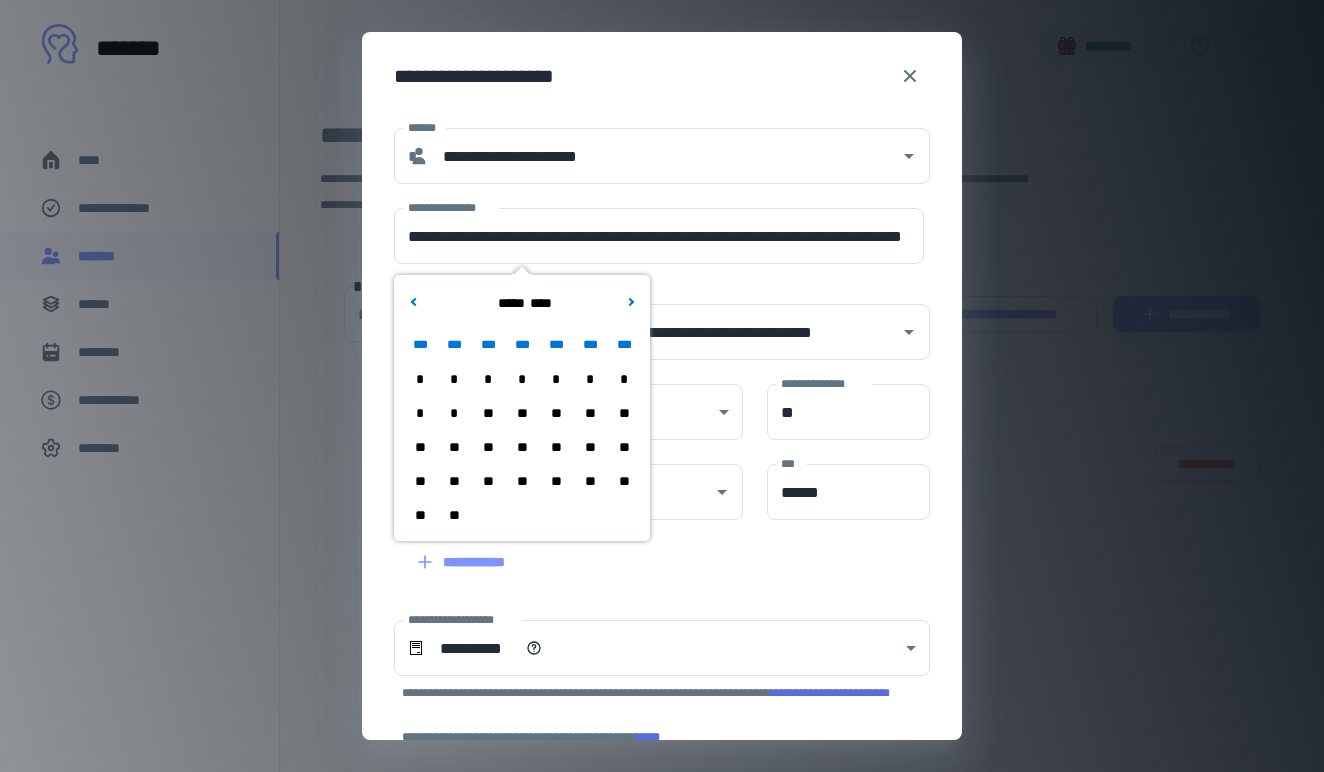 click on "*" at bounding box center (522, 379) 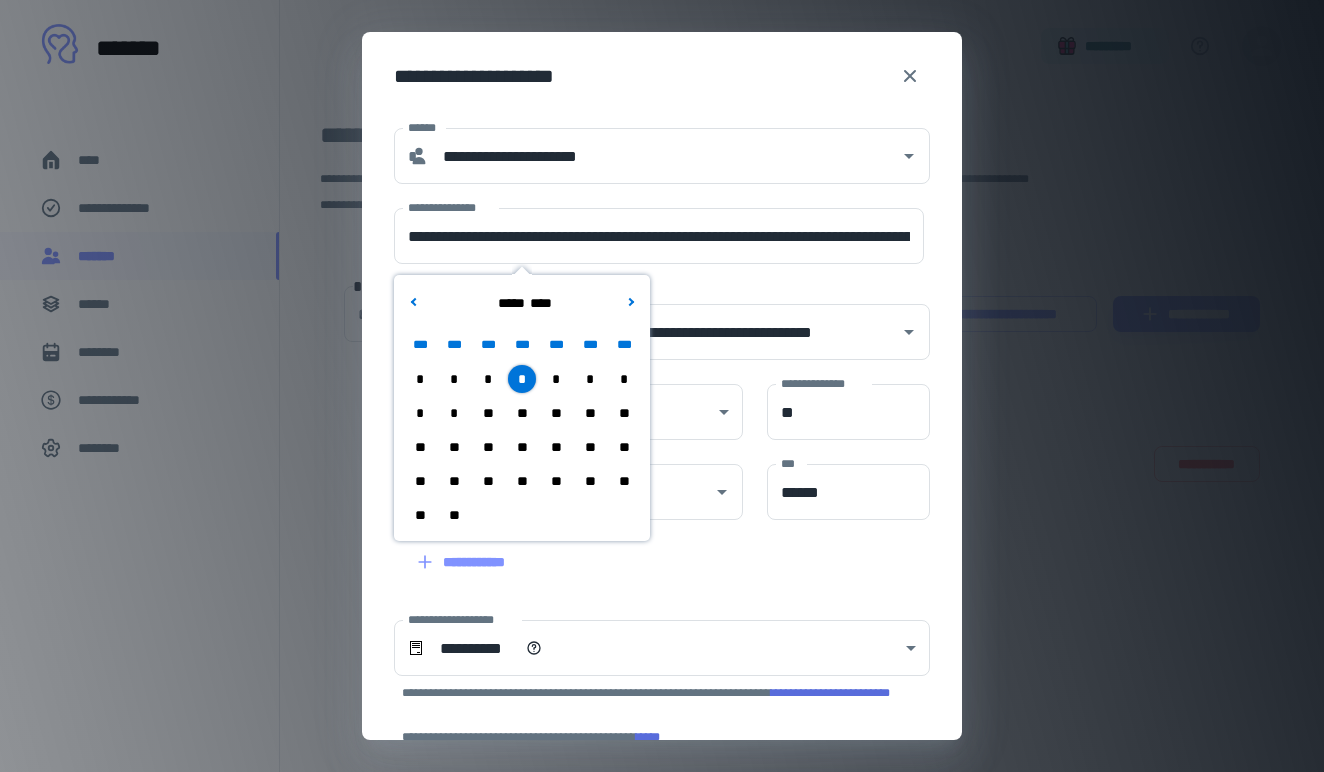 click on "**" at bounding box center [488, 481] 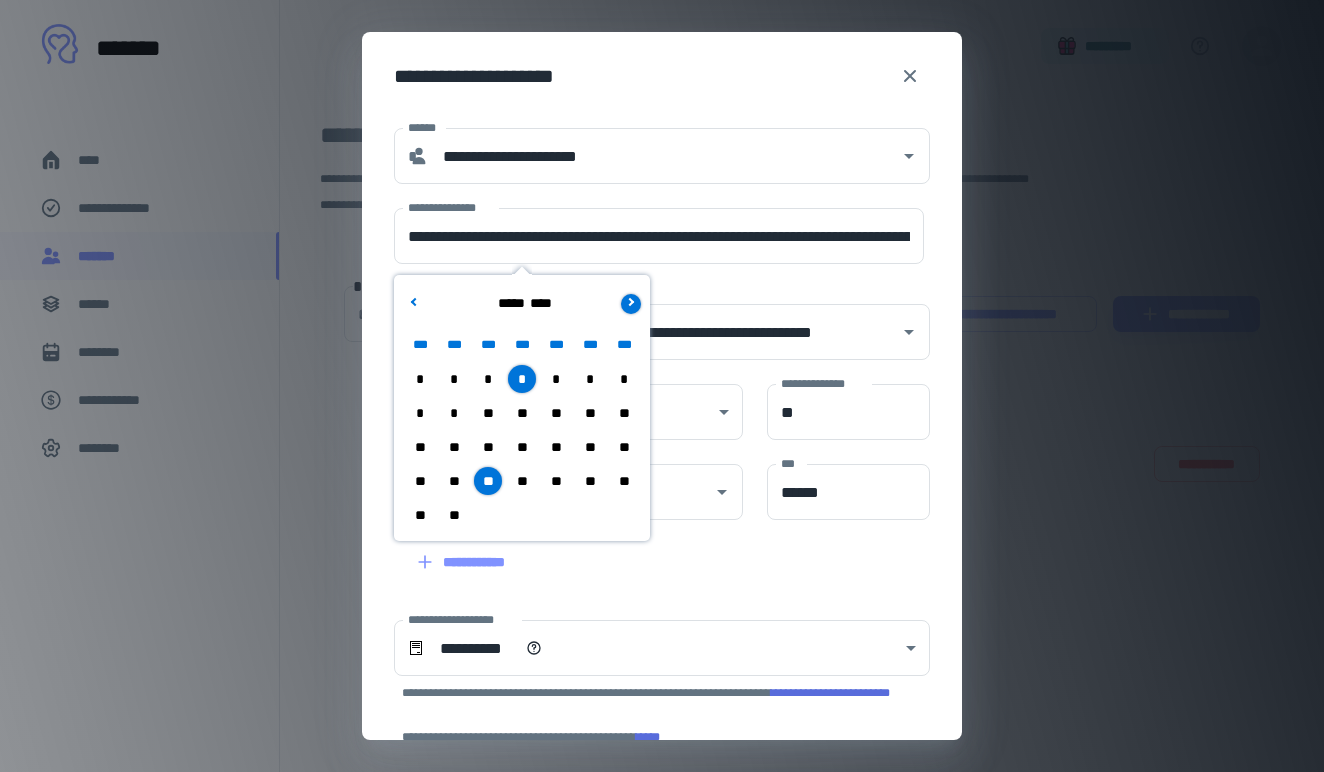 click at bounding box center [629, 301] 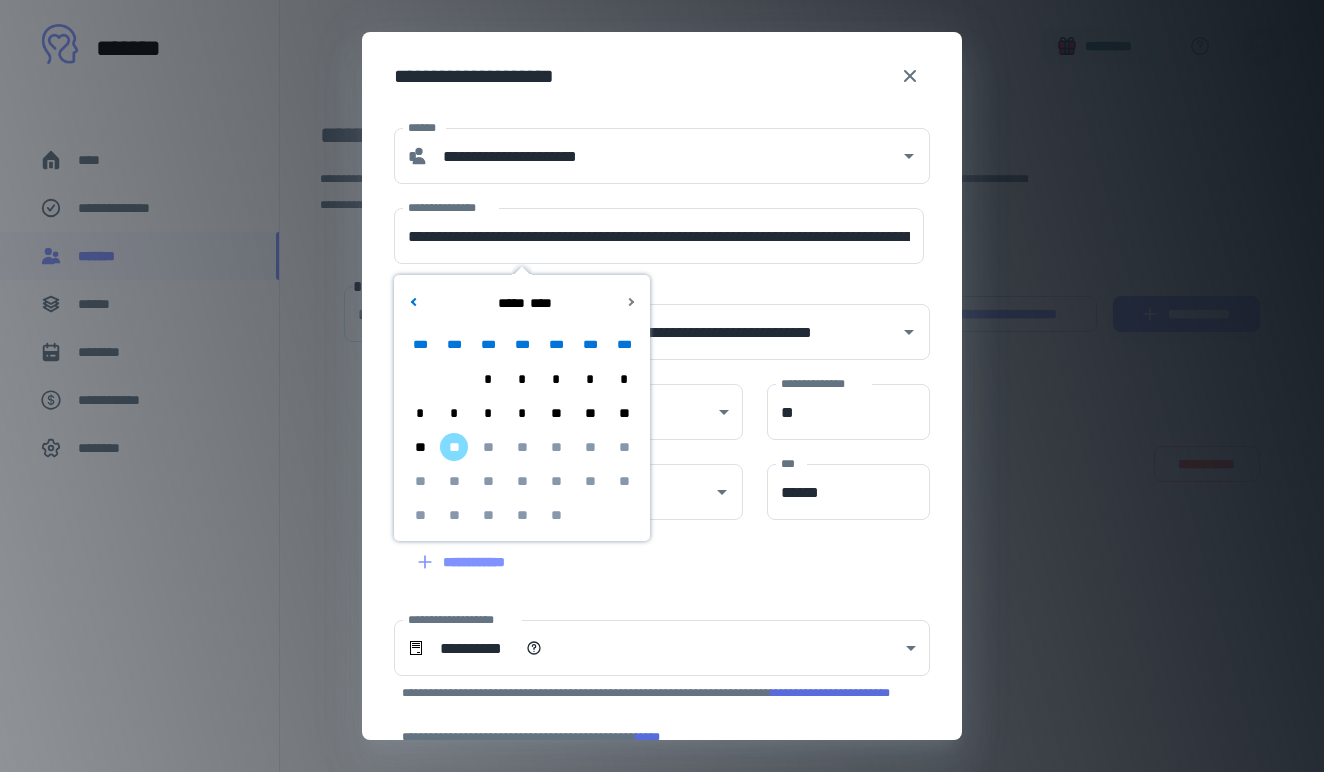 click on "*" at bounding box center (522, 379) 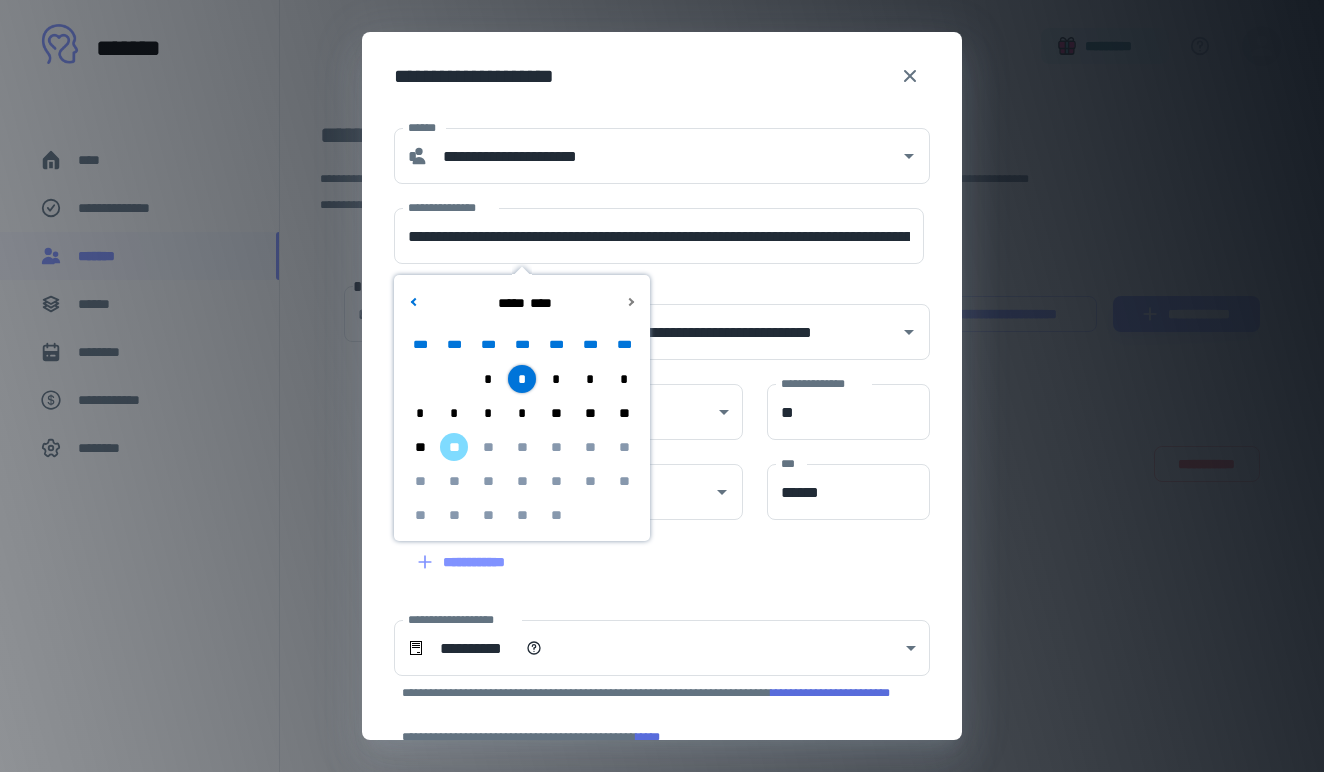 click on "*" at bounding box center (488, 413) 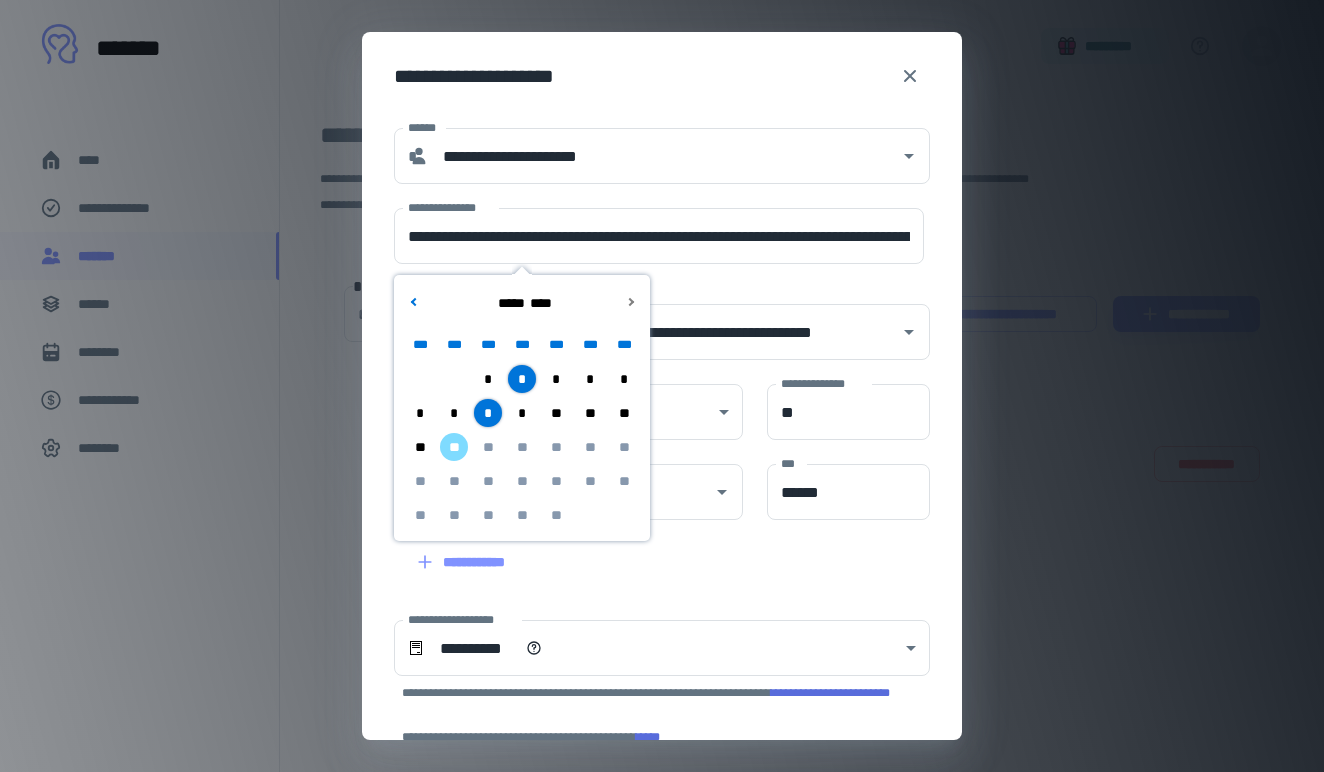 click on "**********" at bounding box center (662, 72) 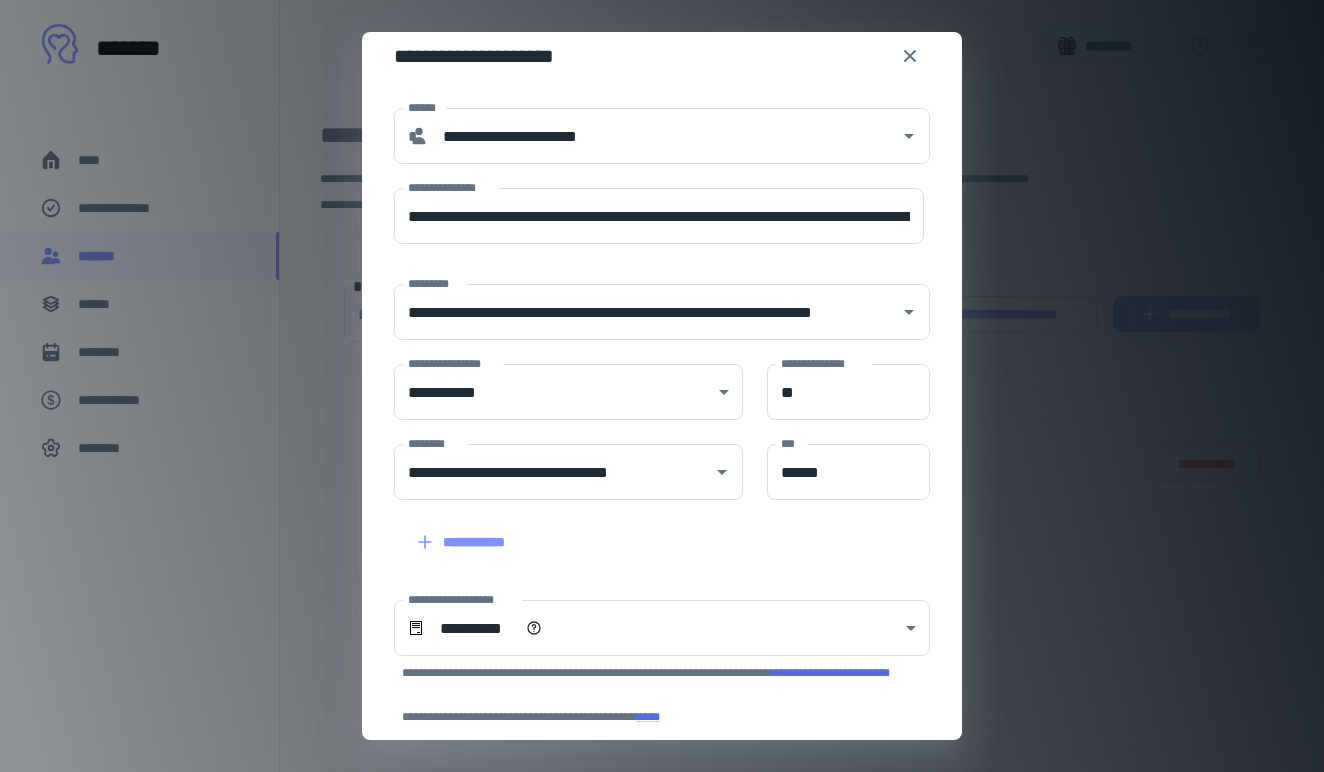 scroll, scrollTop: 18, scrollLeft: 0, axis: vertical 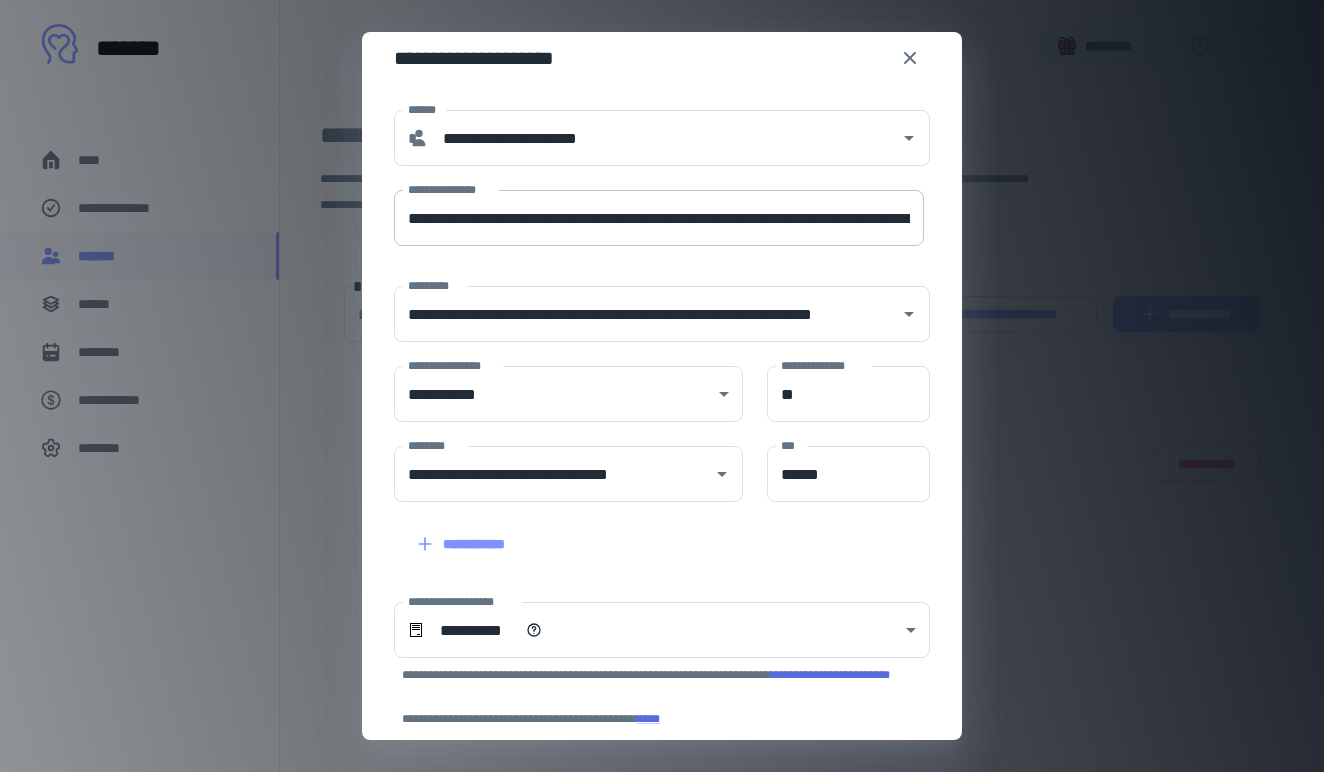 click on "**********" at bounding box center [659, 218] 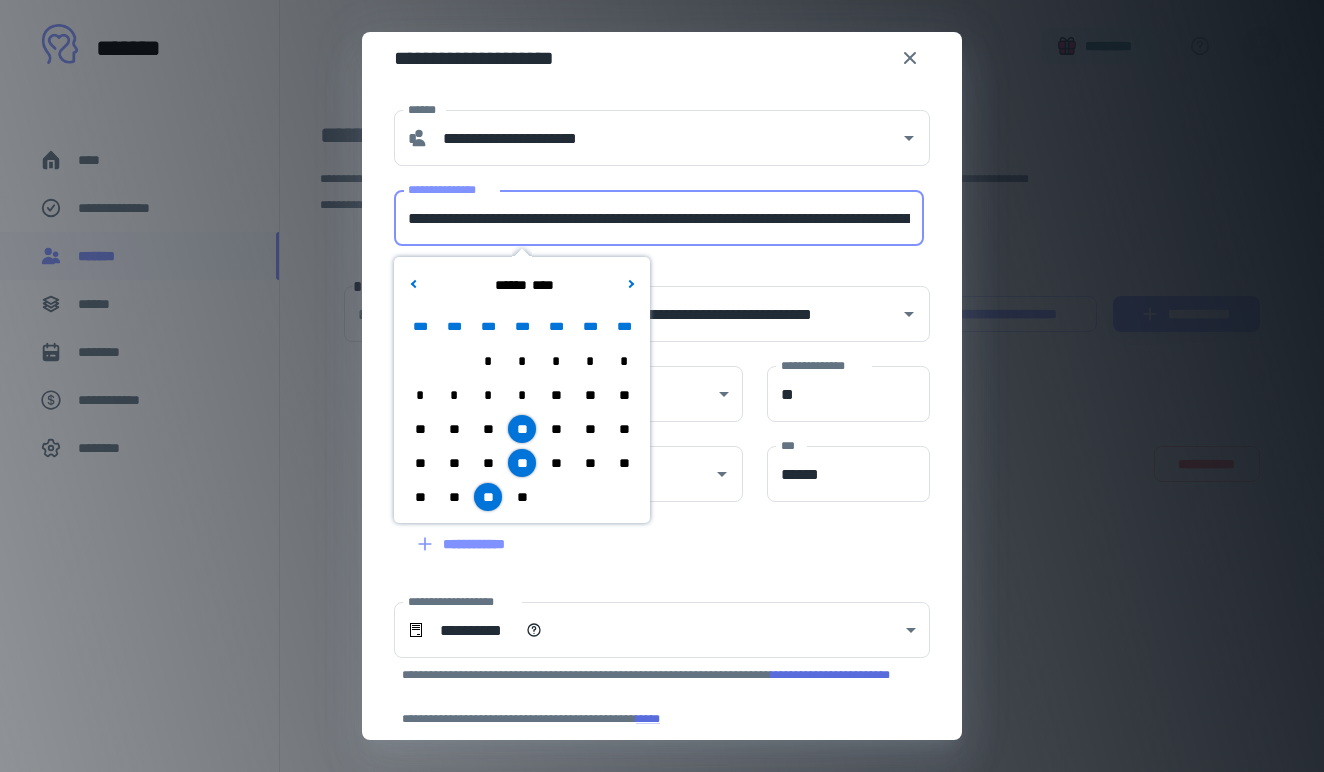 click on "**********" at bounding box center [659, 218] 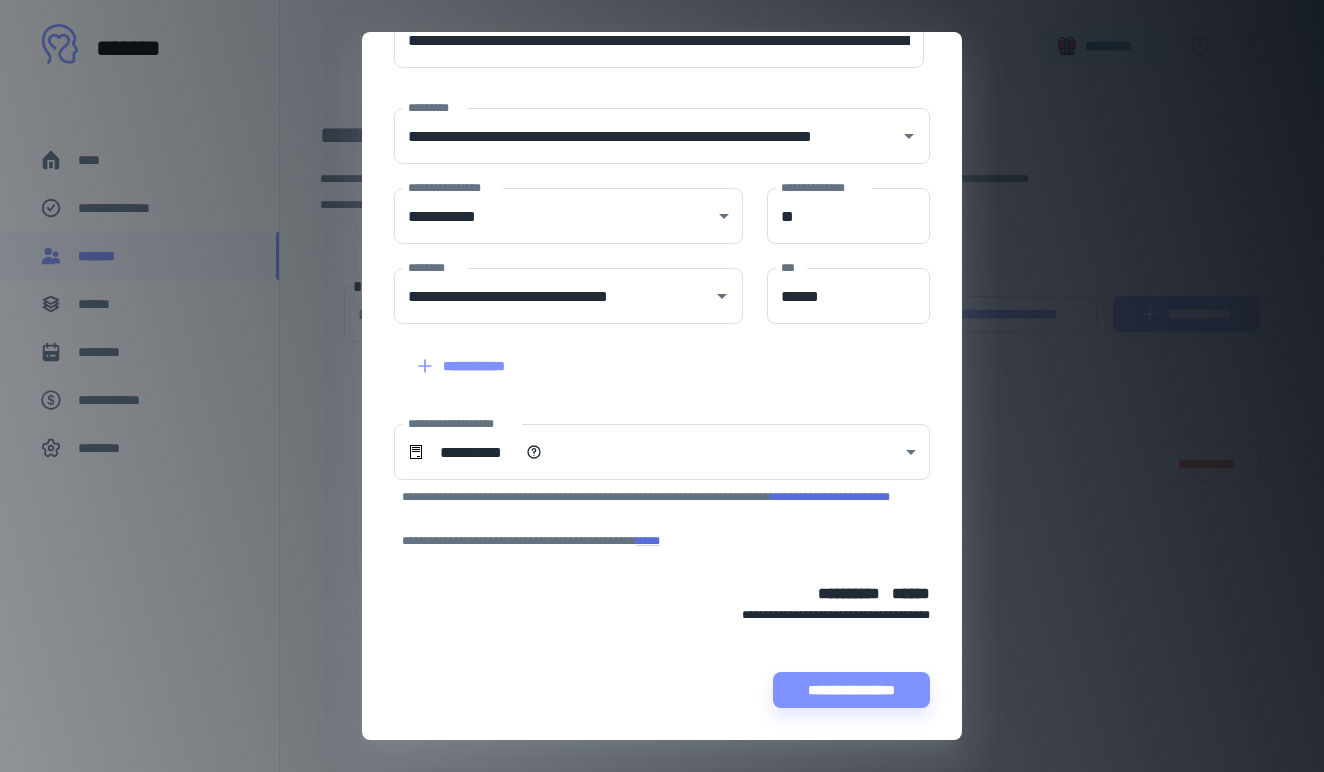 scroll, scrollTop: 196, scrollLeft: 0, axis: vertical 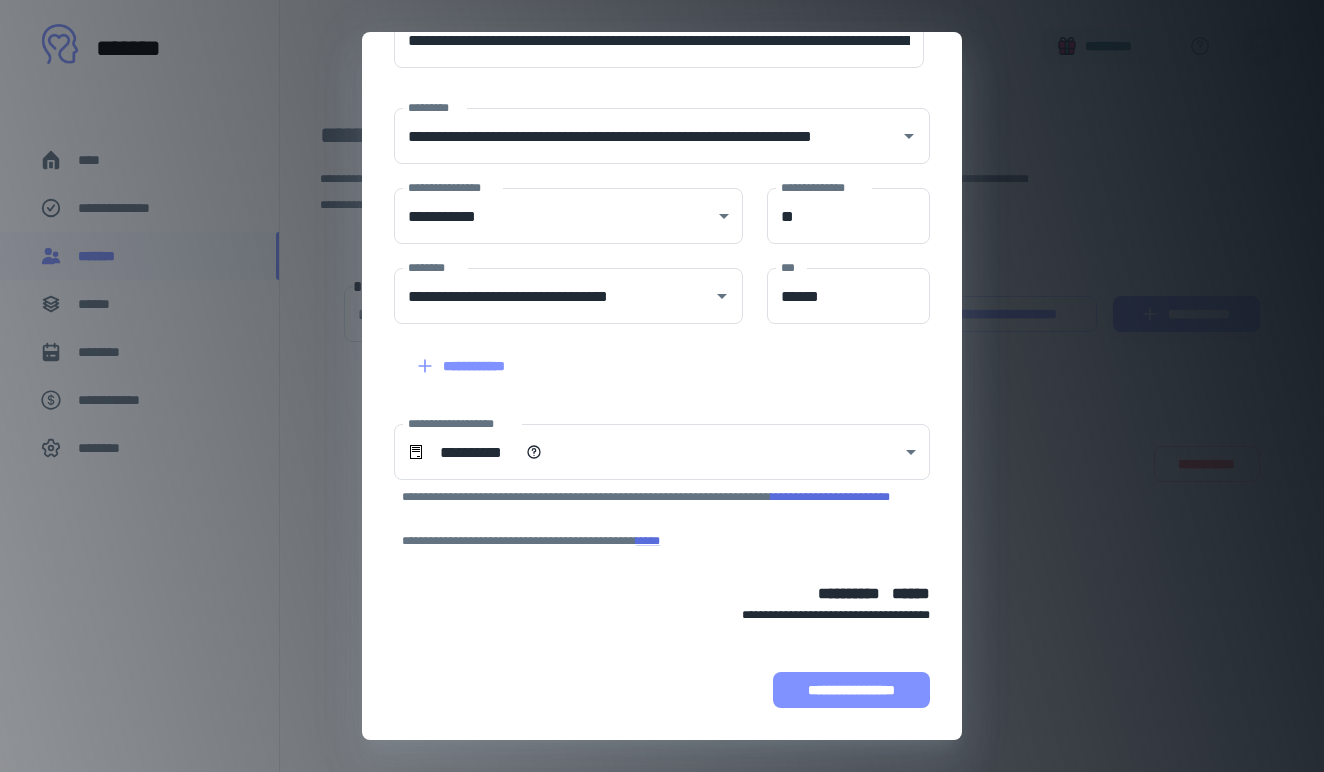 click on "**********" at bounding box center [851, 690] 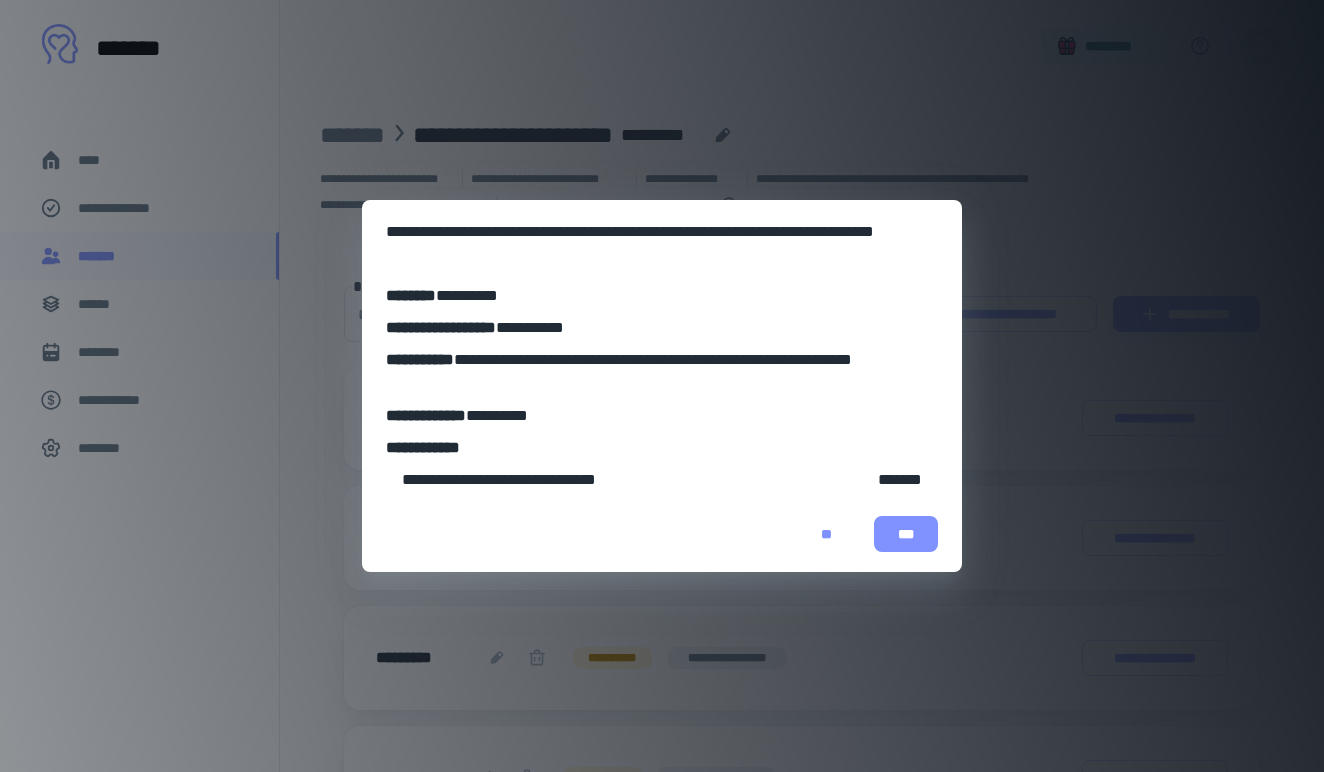 click on "***" at bounding box center [906, 534] 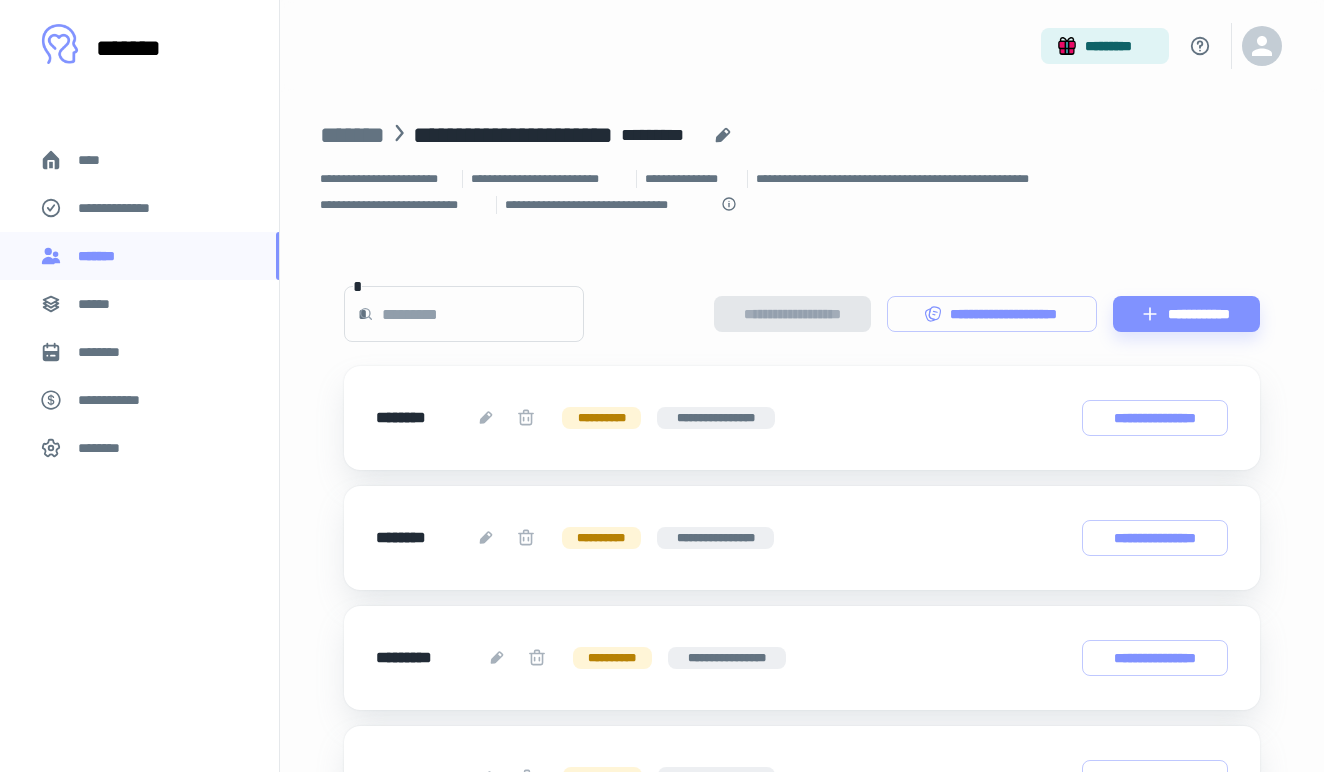scroll, scrollTop: 0, scrollLeft: 0, axis: both 